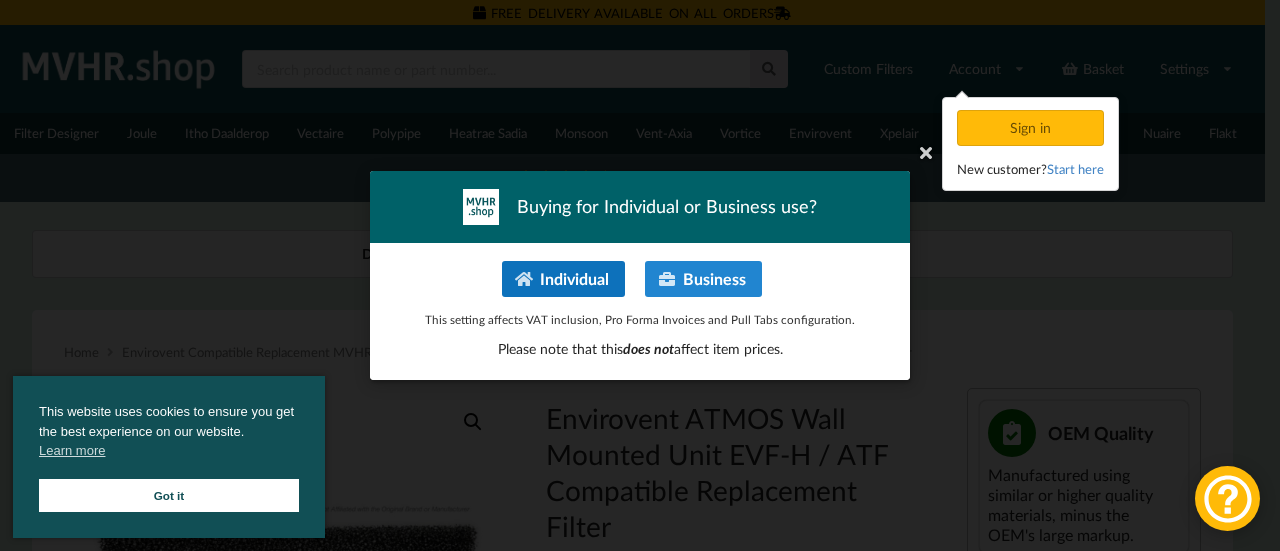 scroll, scrollTop: 0, scrollLeft: 0, axis: both 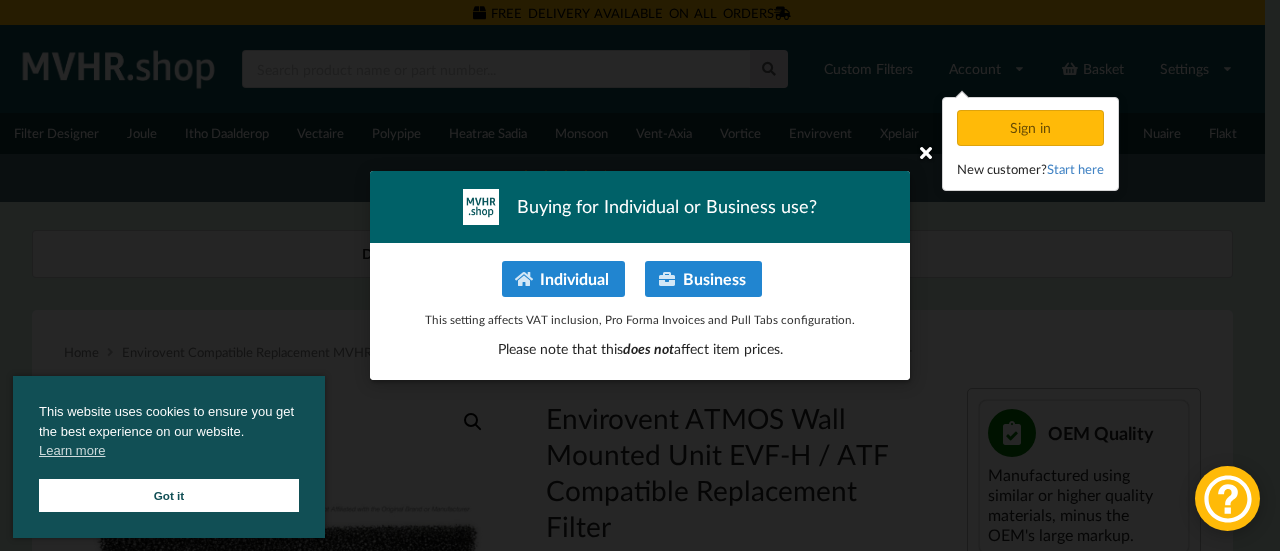 click at bounding box center (926, 152) 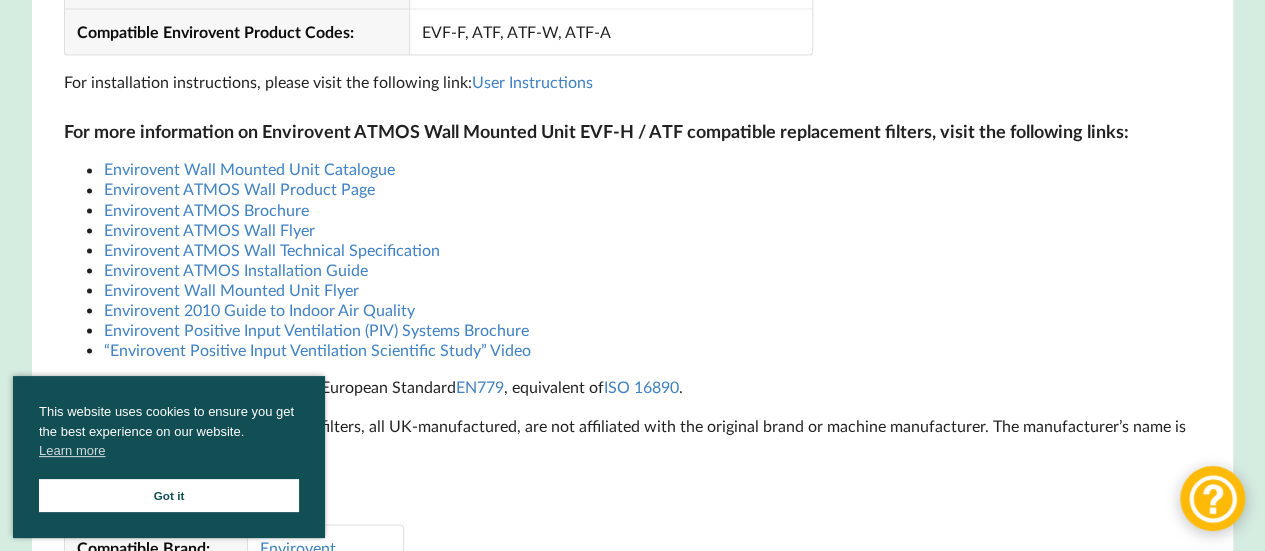 scroll, scrollTop: 1600, scrollLeft: 0, axis: vertical 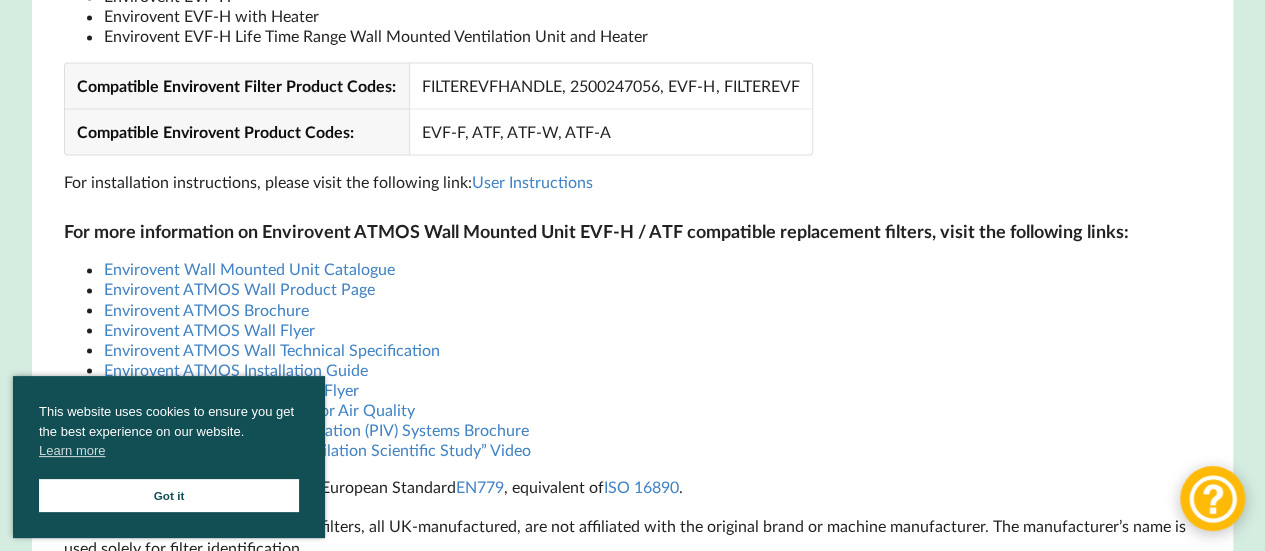 click on "Got it" at bounding box center [169, 495] 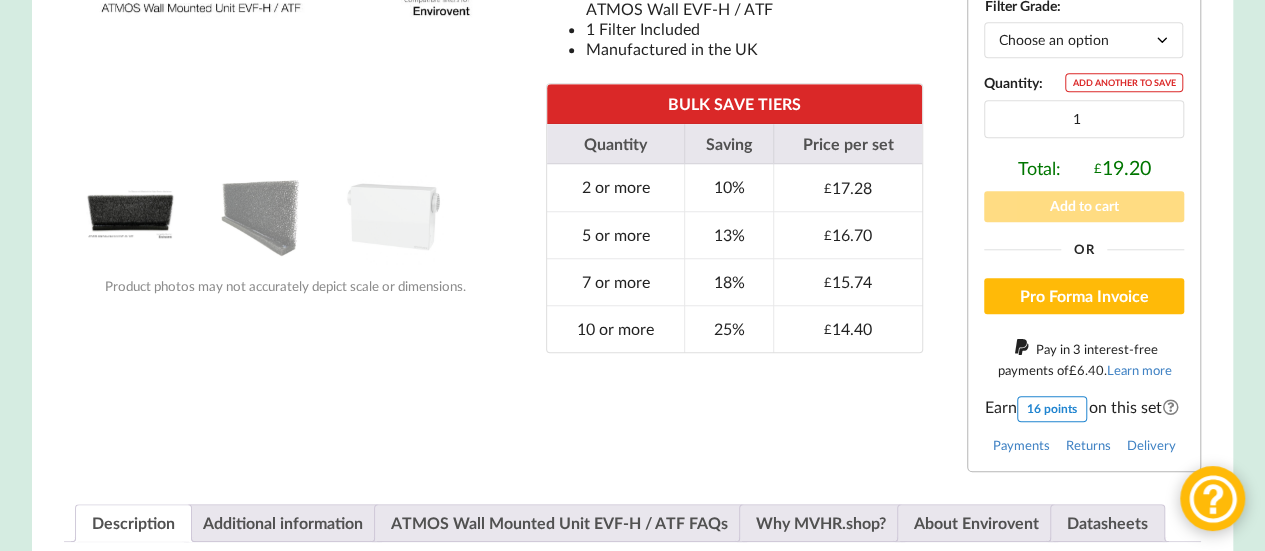 scroll, scrollTop: 1100, scrollLeft: 0, axis: vertical 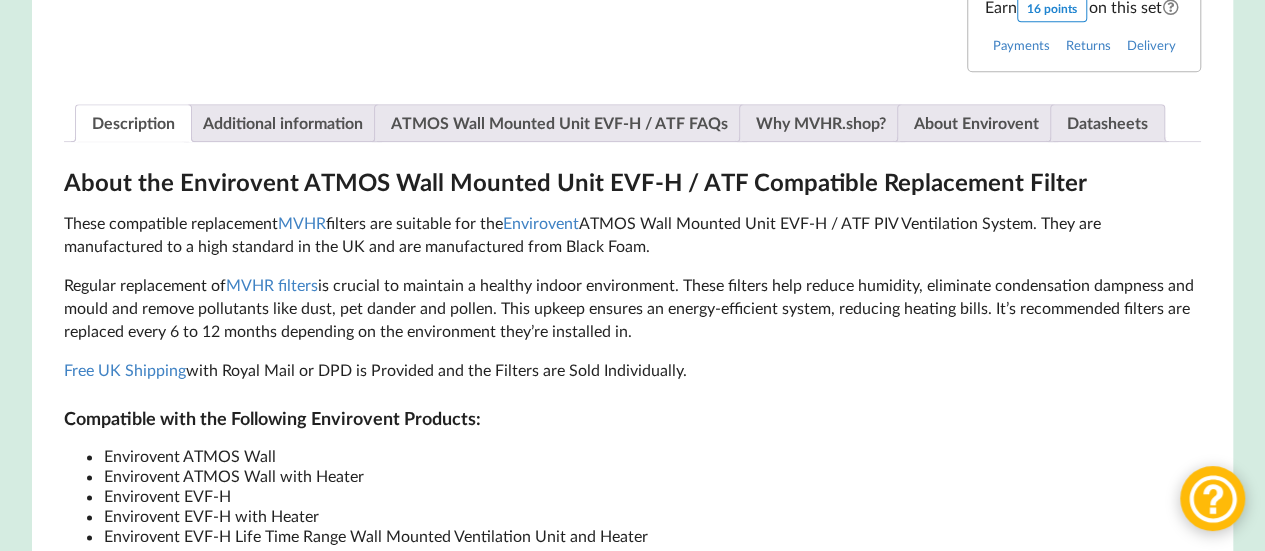 click on "Regular replacement of  MVHR filters  is crucial to maintain a healthy indoor environment. These filters help reduce humidity, eliminate condensation dampness and mould and remove pollutants like dust, pet dander and pollen. This upkeep ensures an energy-efficient system, reducing heating bills. It’s recommended filters are replaced every 6 to 12 months depending on the environment they’re installed in." at bounding box center (633, 308) 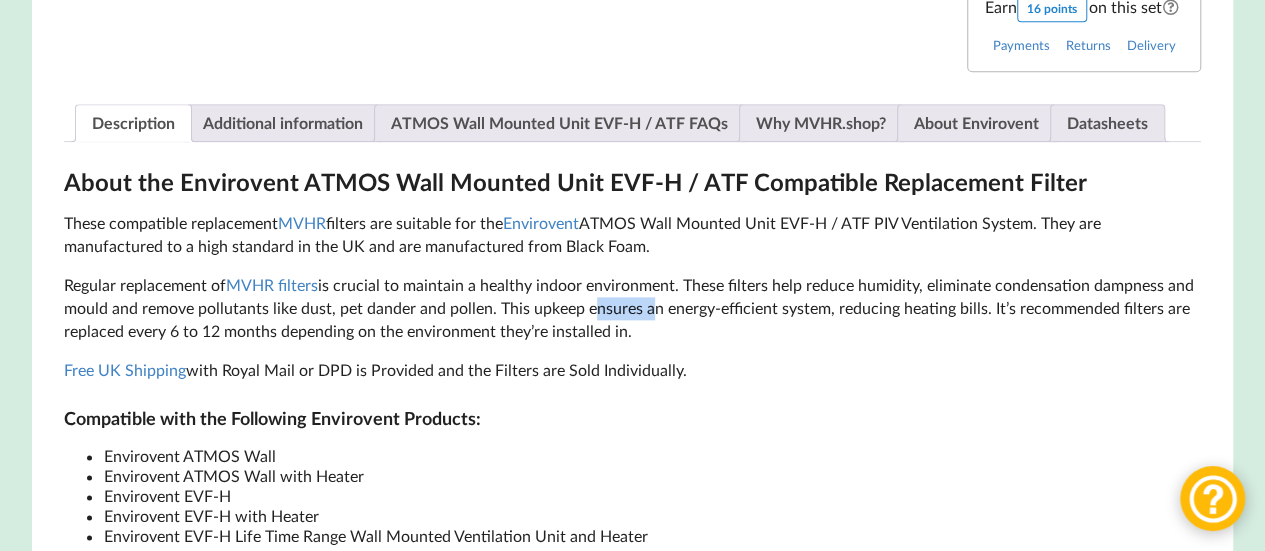 click on "Regular replacement of  MVHR filters  is crucial to maintain a healthy indoor environment. These filters help reduce humidity, eliminate condensation dampness and mould and remove pollutants like dust, pet dander and pollen. This upkeep ensures an energy-efficient system, reducing heating bills. It’s recommended filters are replaced every 6 to 12 months depending on the environment they’re installed in." at bounding box center [633, 308] 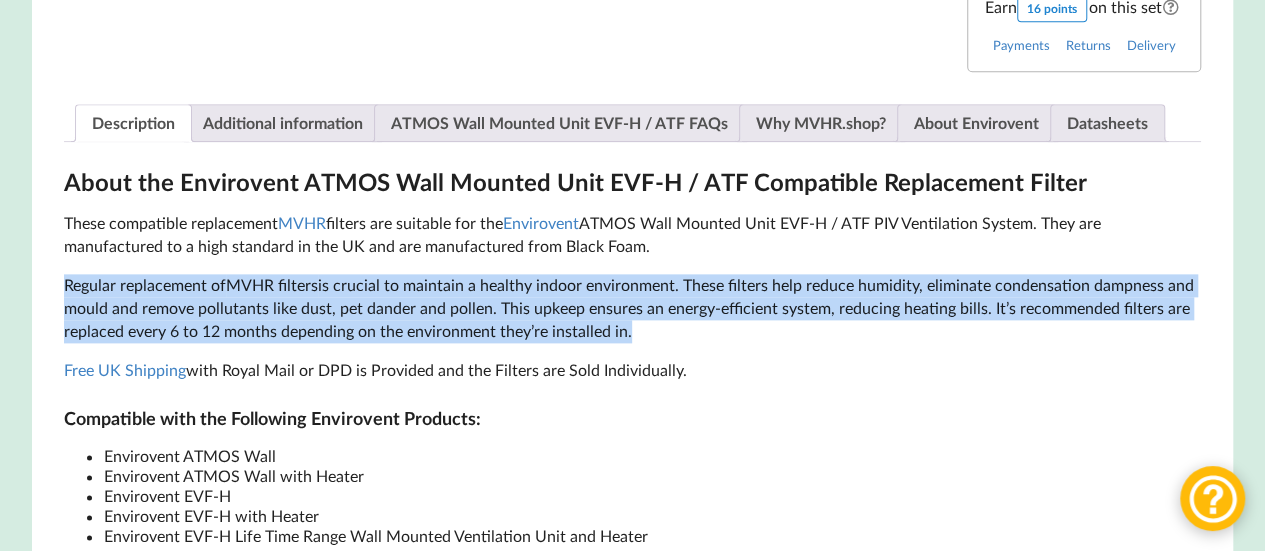 click on "Regular replacement of  MVHR filters  is crucial to maintain a healthy indoor environment. These filters help reduce humidity, eliminate condensation dampness and mould and remove pollutants like dust, pet dander and pollen. This upkeep ensures an energy-efficient system, reducing heating bills. It’s recommended filters are replaced every 6 to 12 months depending on the environment they’re installed in." at bounding box center [633, 308] 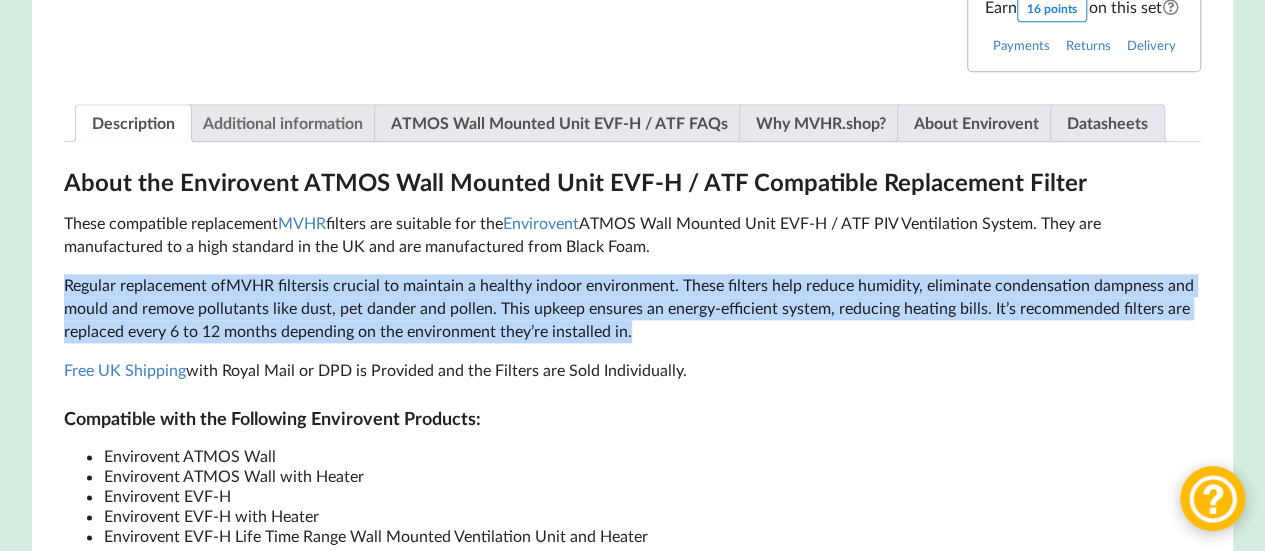 click on "Additional information" at bounding box center [283, 123] 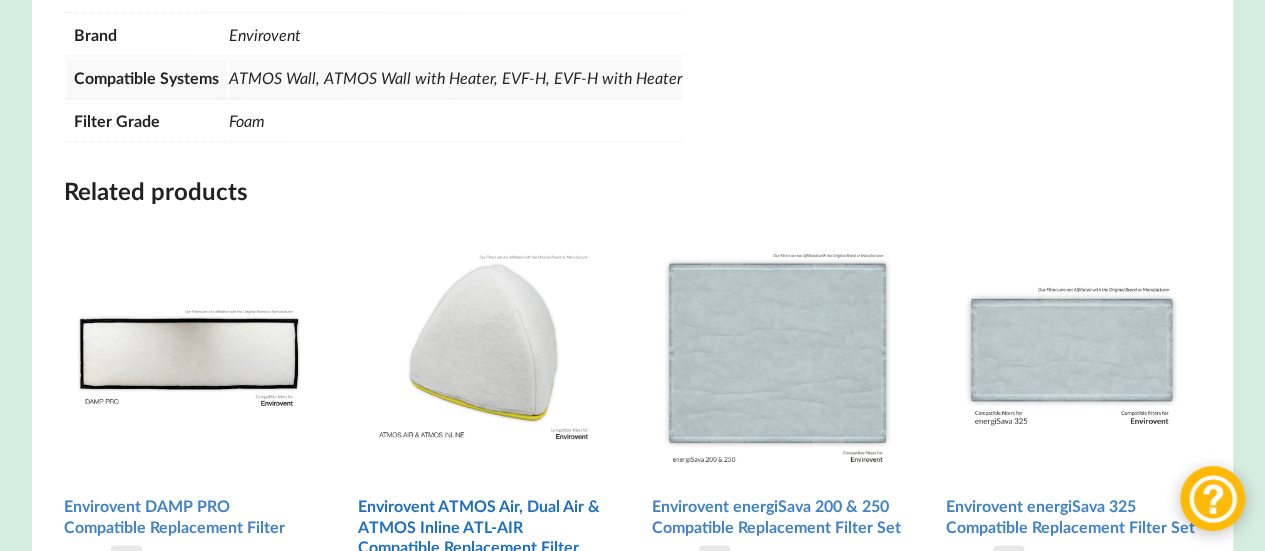 scroll, scrollTop: 1100, scrollLeft: 0, axis: vertical 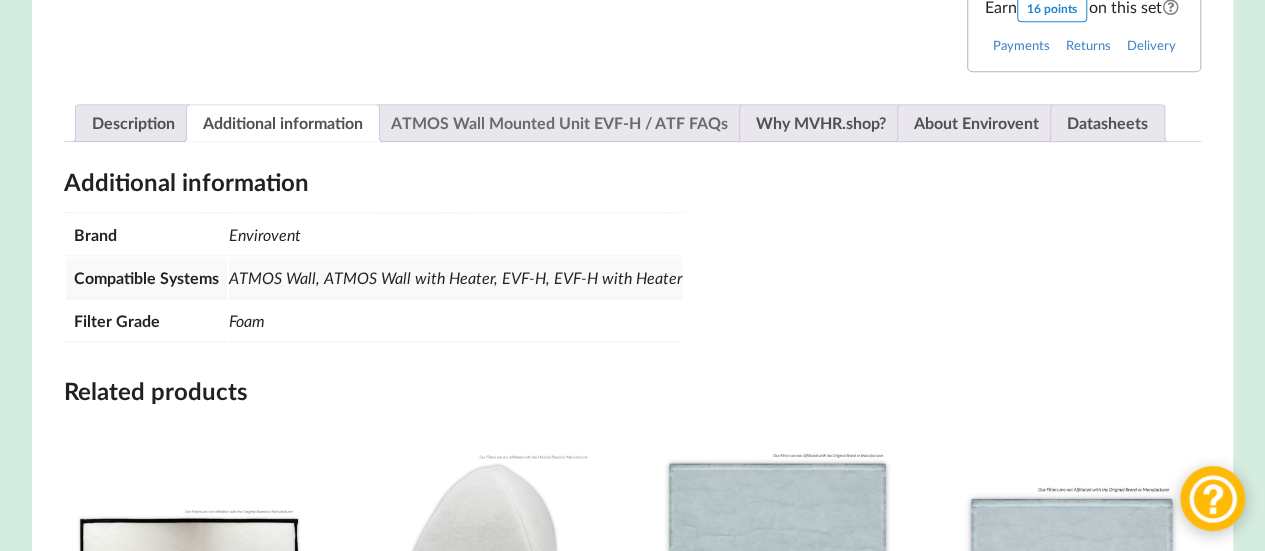 click on "ATMOS Wall Mounted Unit EVF-H / ATF FAQs" at bounding box center (559, 123) 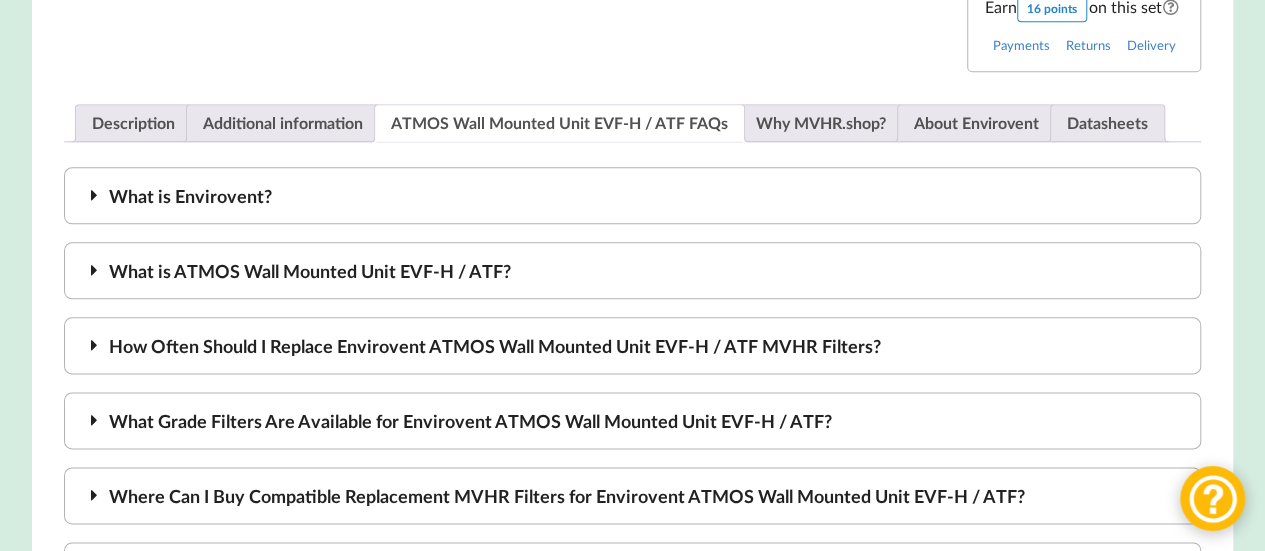 click on "What is Envirovent?" at bounding box center [633, 195] 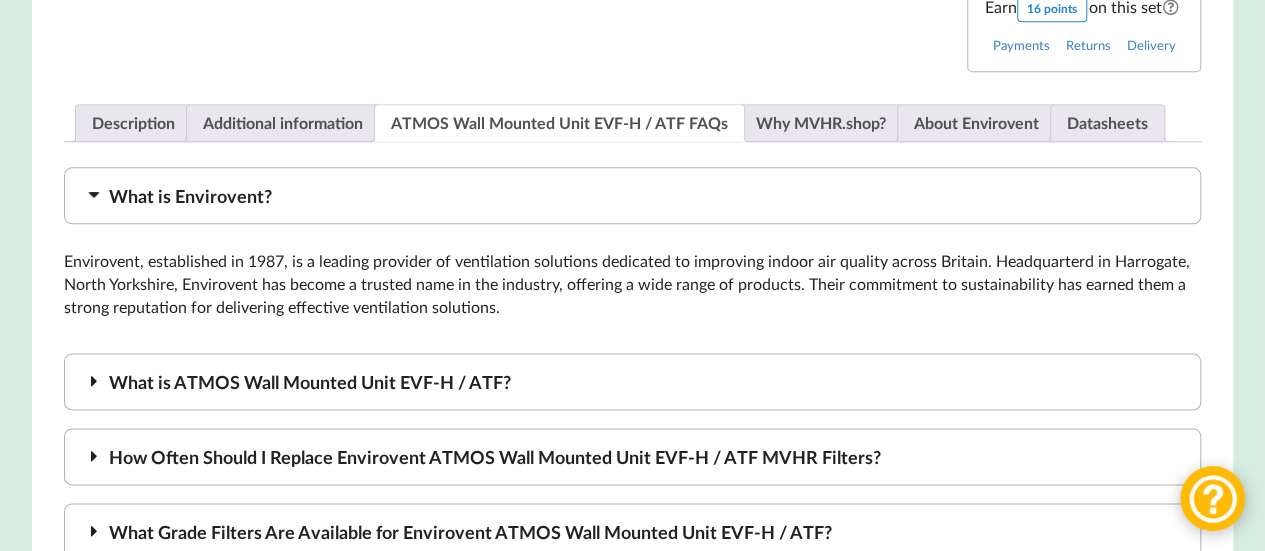 click on "Envirovent, established in 1987, is a leading provider of ventilation solutions dedicated to improving indoor air quality across Britain. Headquarterd in Harrogate, North Yorkshire, Envirovent has become a trusted name in the industry, offering a wide range of products. Their commitment to sustainability has earned them a strong reputation for delivering effective ventilation solutions." at bounding box center [633, 284] 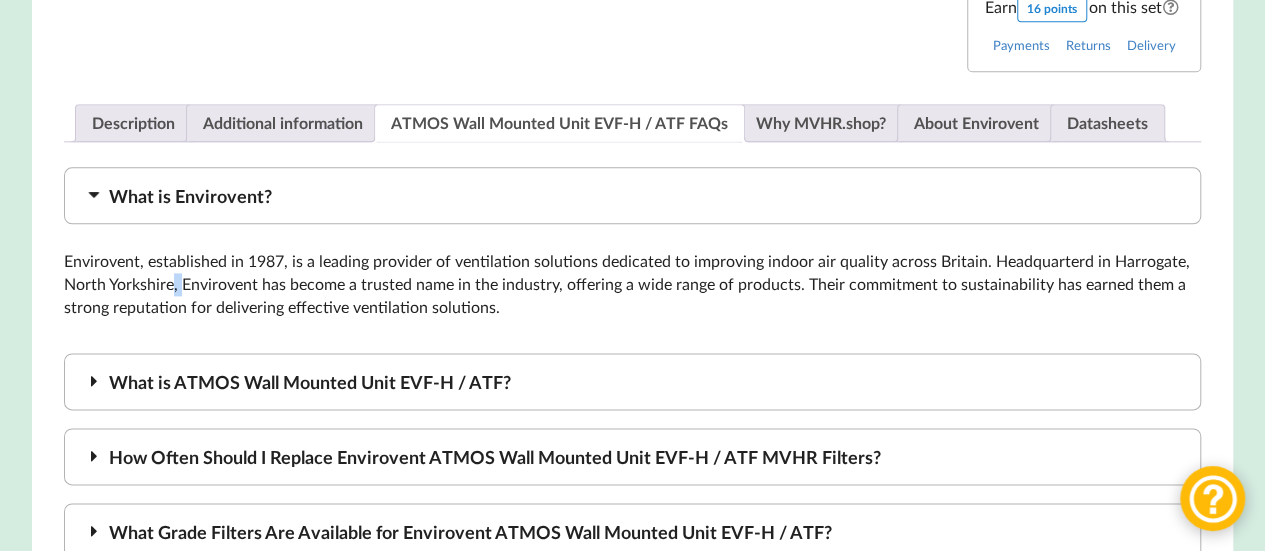 click on "Envirovent, established in 1987, is a leading provider of ventilation solutions dedicated to improving indoor air quality across Britain. Headquarterd in Harrogate, North Yorkshire, Envirovent has become a trusted name in the industry, offering a wide range of products. Their commitment to sustainability has earned them a strong reputation for delivering effective ventilation solutions." at bounding box center (633, 284) 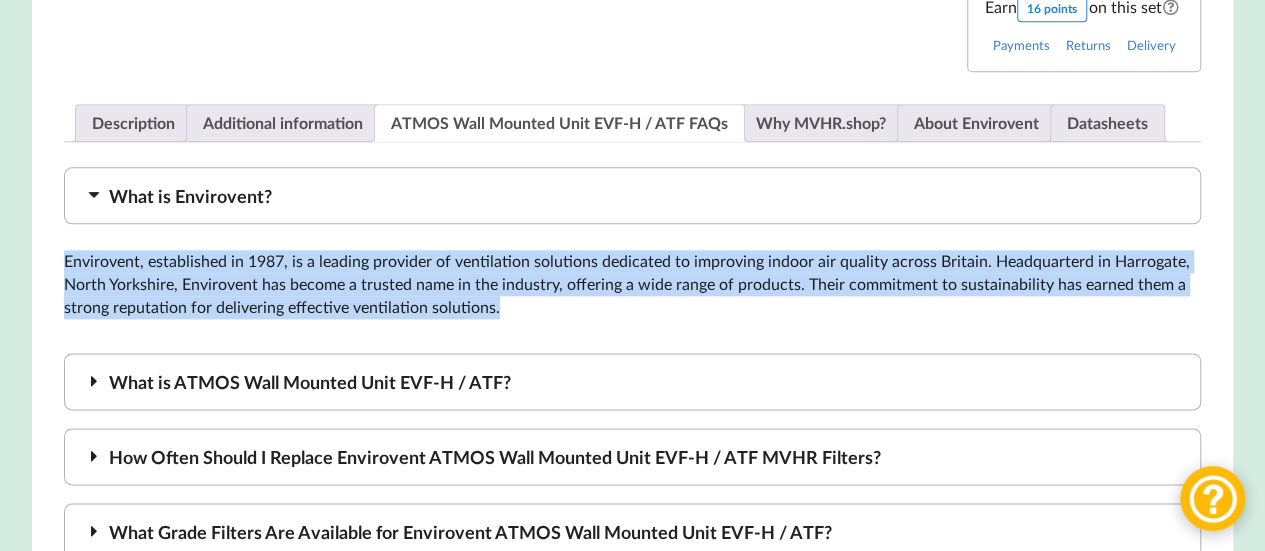 click on "Envirovent, established in 1987, is a leading provider of ventilation solutions dedicated to improving indoor air quality across Britain. Headquarterd in Harrogate, North Yorkshire, Envirovent has become a trusted name in the industry, offering a wide range of products. Their commitment to sustainability has earned them a strong reputation for delivering effective ventilation solutions." at bounding box center [633, 284] 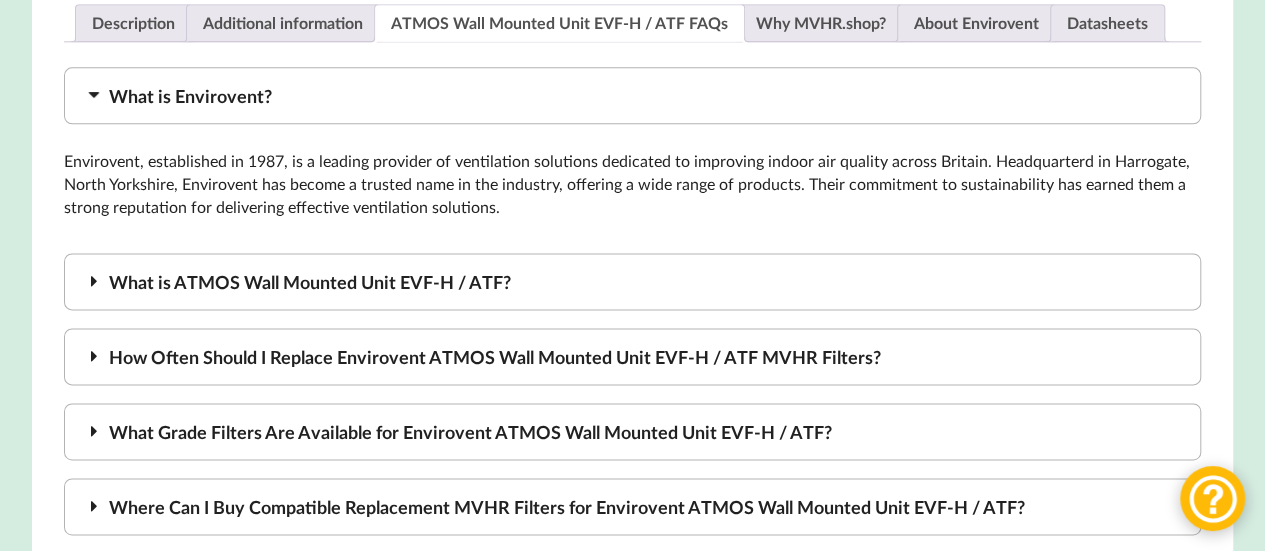click on "What is ATMOS Wall Mounted Unit EVF-H / ATF?" at bounding box center (633, 281) 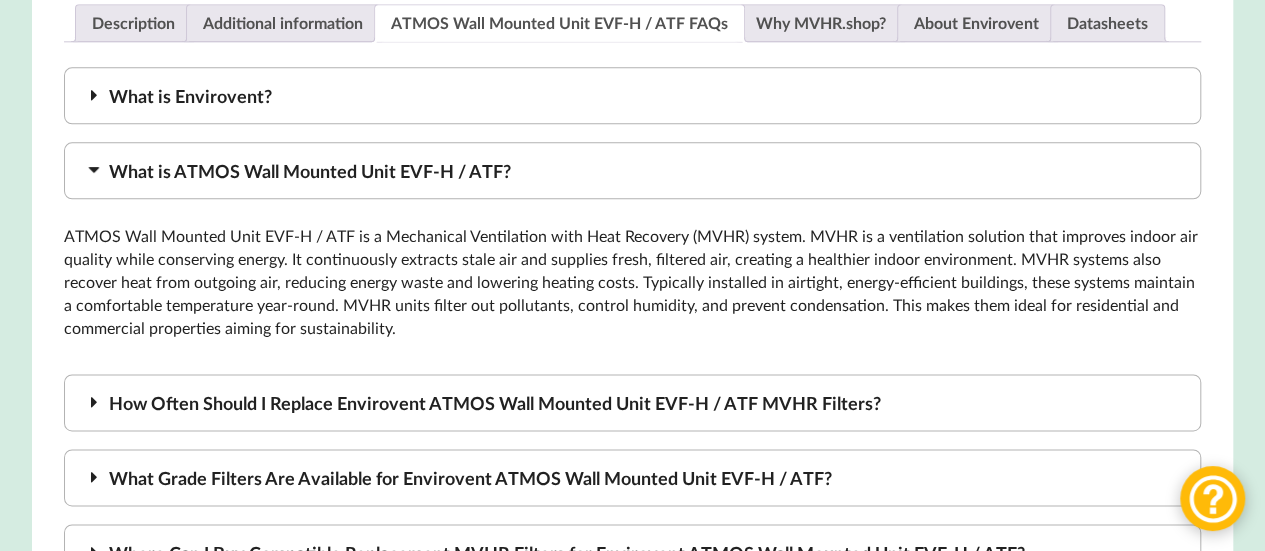 drag, startPoint x: 75, startPoint y: 259, endPoint x: 420, endPoint y: 367, distance: 361.50934 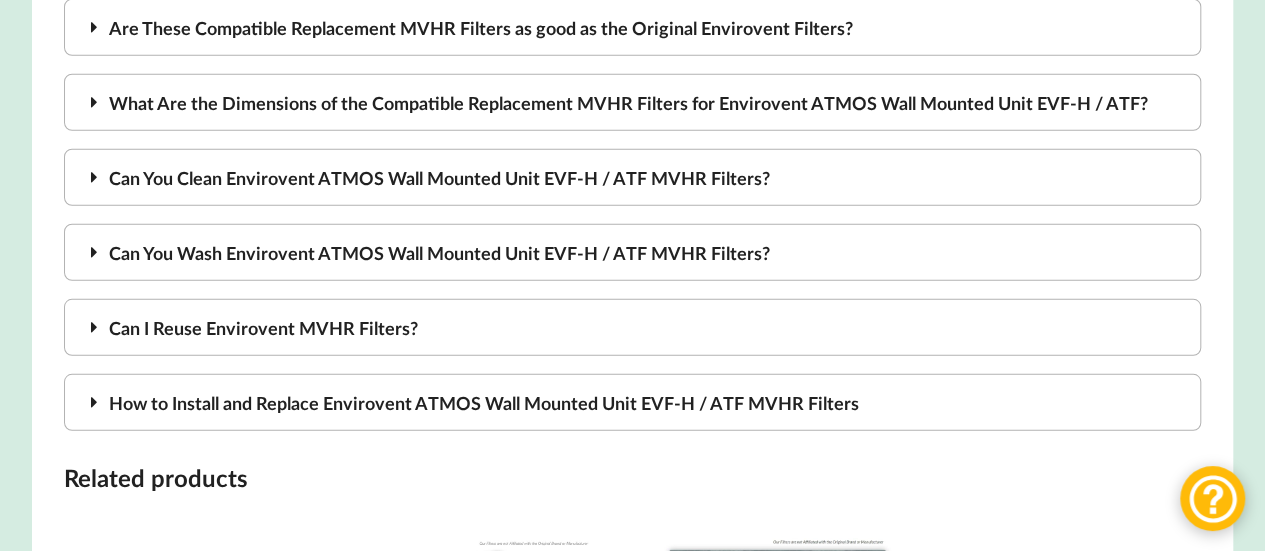 scroll, scrollTop: 2800, scrollLeft: 0, axis: vertical 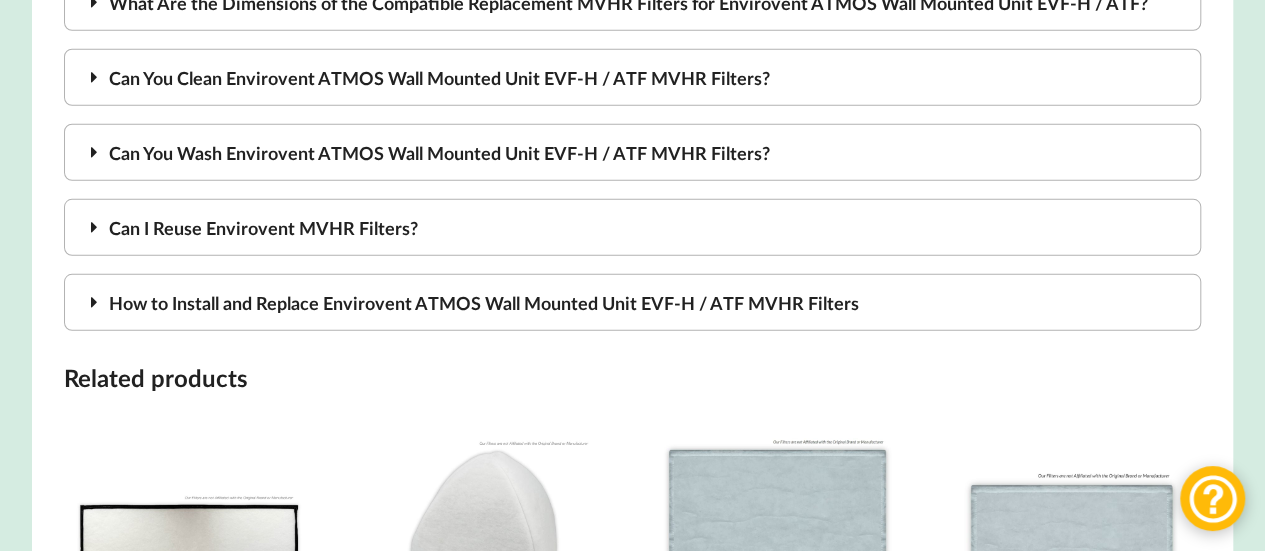 click on "Can I Reuse Envirovent MVHR Filters?" at bounding box center [633, 227] 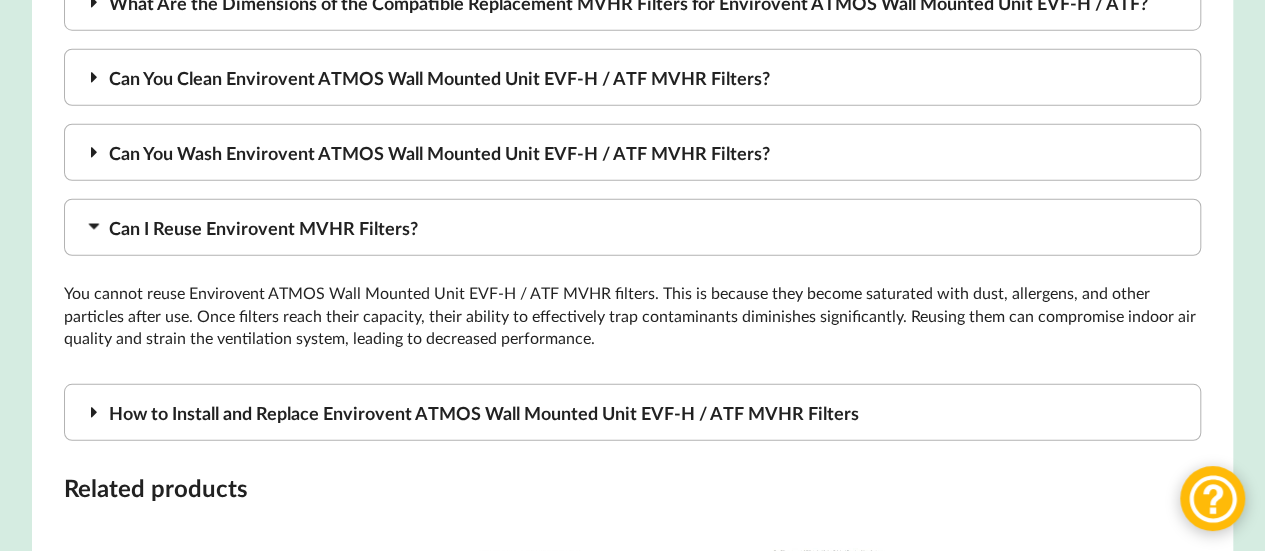 scroll, scrollTop: 2643, scrollLeft: 0, axis: vertical 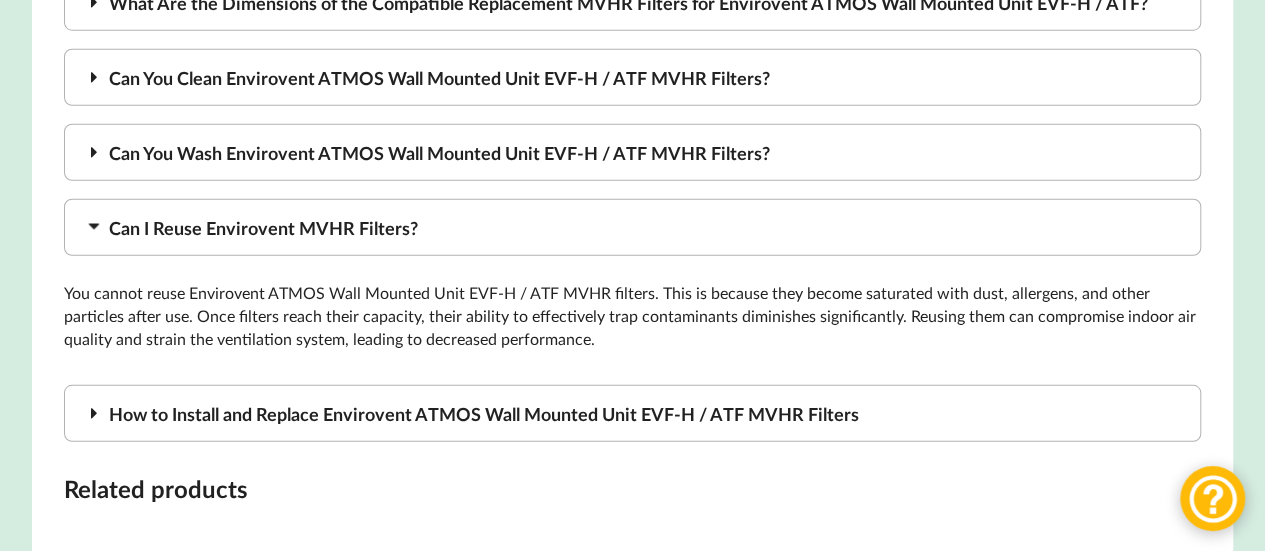 click on "Can You Wash Envirovent ATMOS Wall Mounted Unit EVF-H / ATF MVHR Filters?" at bounding box center (633, 152) 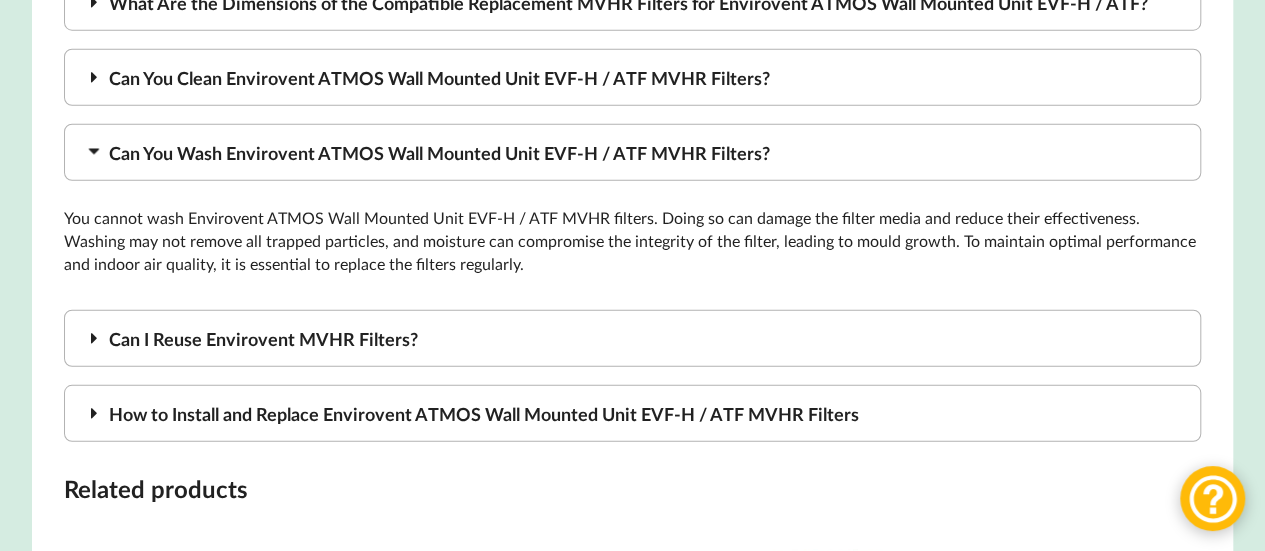 click on "Can You Clean Envirovent ATMOS Wall Mounted Unit EVF-H / ATF MVHR Filters?" at bounding box center (633, 77) 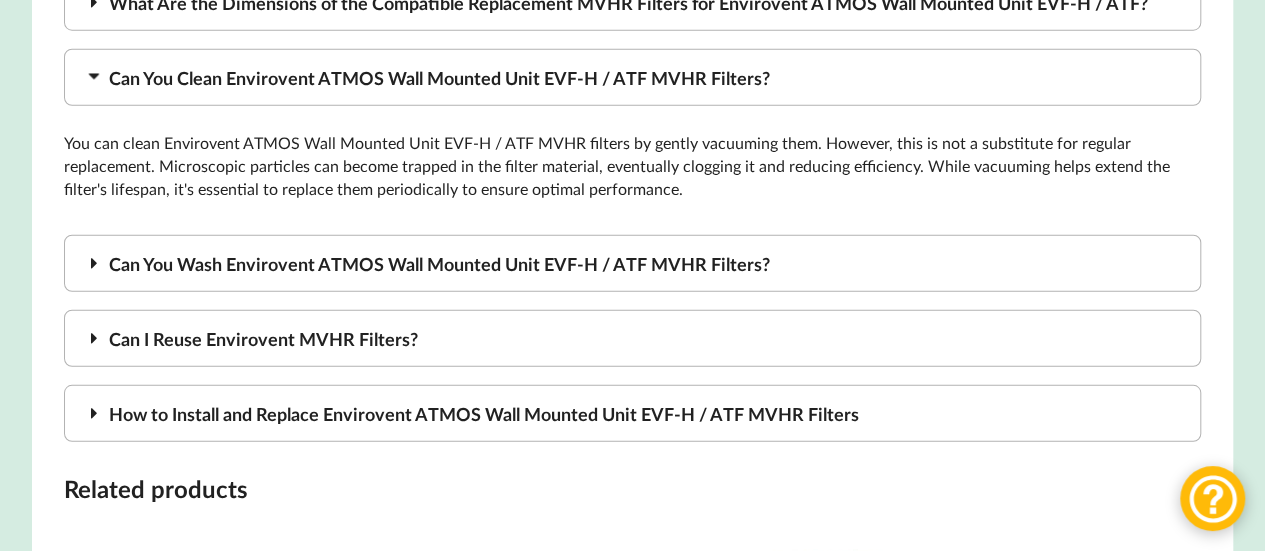scroll, scrollTop: 2543, scrollLeft: 0, axis: vertical 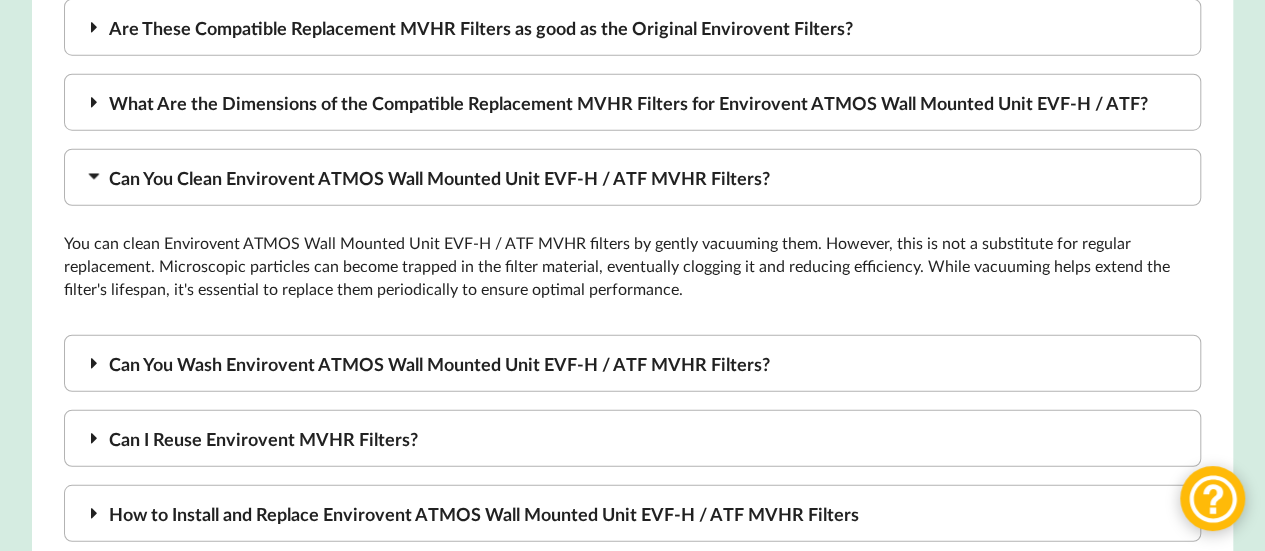 click on "What Are the Dimensions of the Compatible Replacement MVHR Filters for Envirovent ATMOS Wall Mounted Unit EVF-H / ATF?" at bounding box center (633, 102) 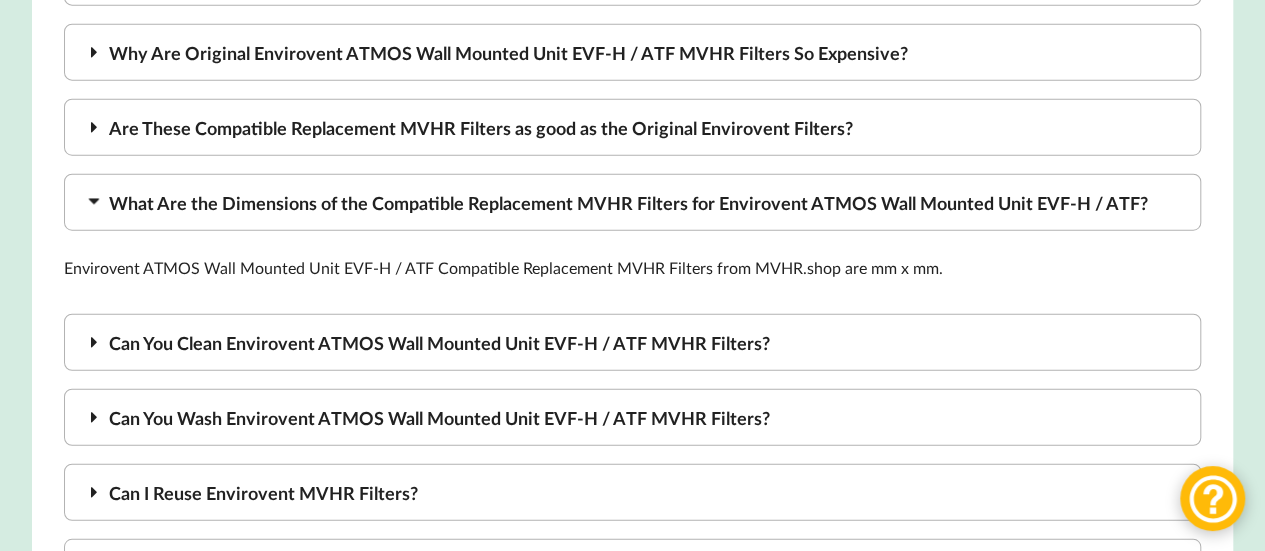scroll, scrollTop: 2343, scrollLeft: 0, axis: vertical 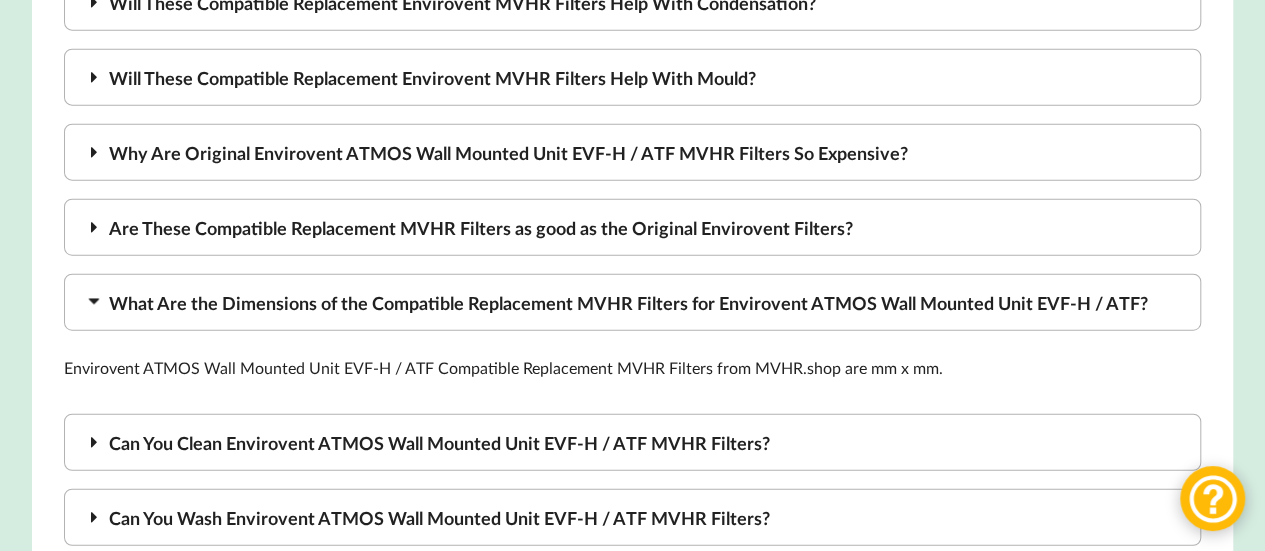 click on "Are These Compatible Replacement MVHR Filters as good as the Original Envirovent Filters?" at bounding box center (633, 227) 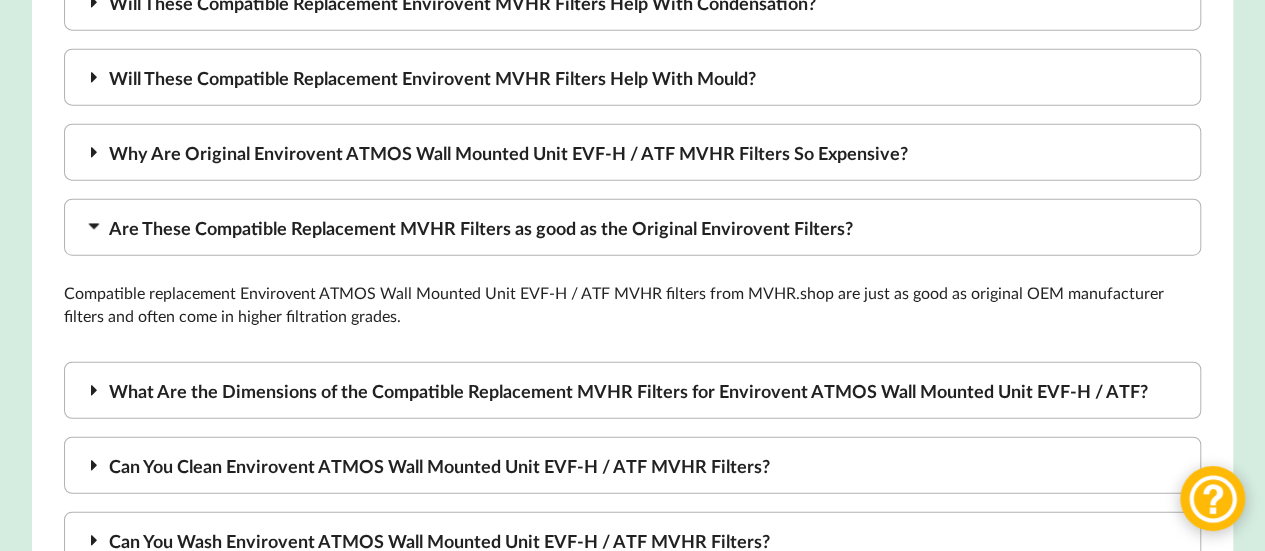 click on "Why Are Original Envirovent ATMOS Wall Mounted Unit EVF-H / ATF MVHR Filters So Expensive?" at bounding box center (633, 152) 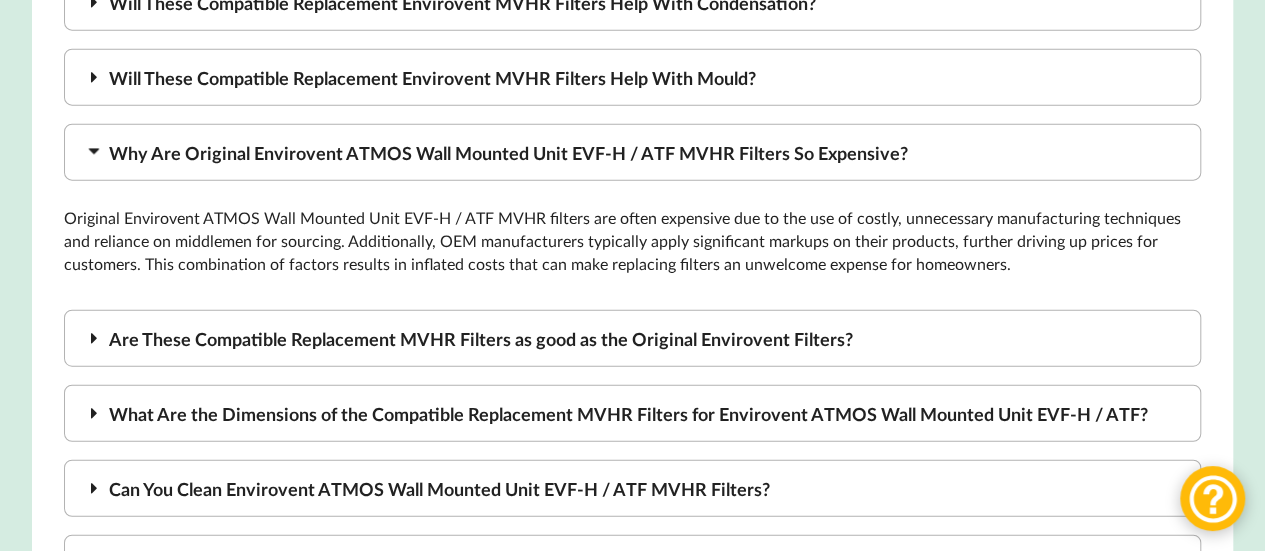 click on "Will These Compatible Replacement Envirovent MVHR Filters Help With Mould?" at bounding box center [633, 77] 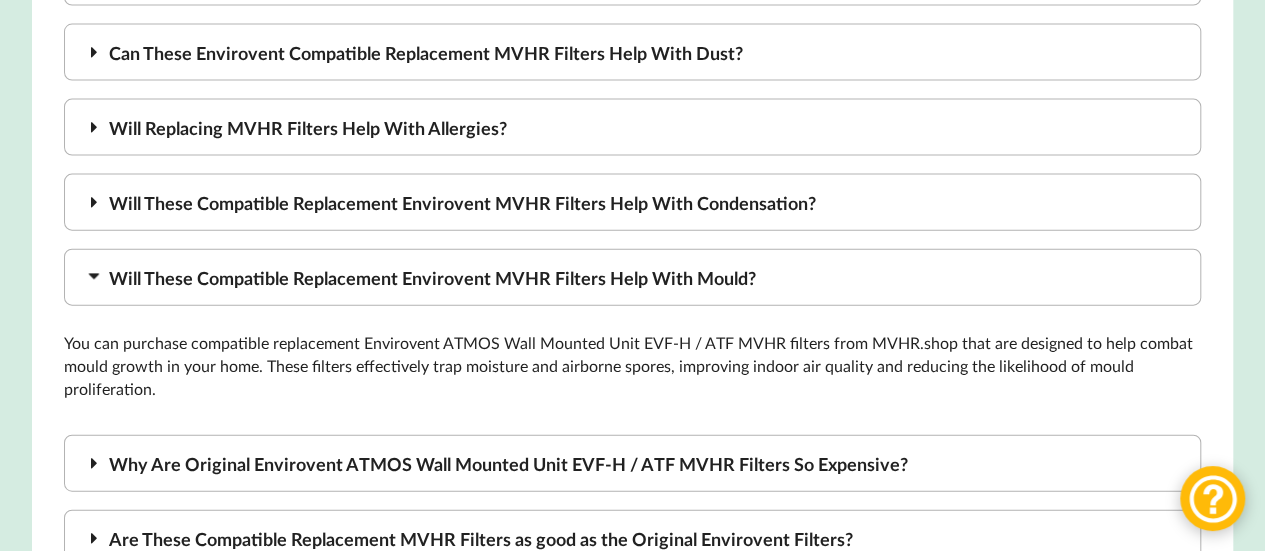 scroll, scrollTop: 2243, scrollLeft: 0, axis: vertical 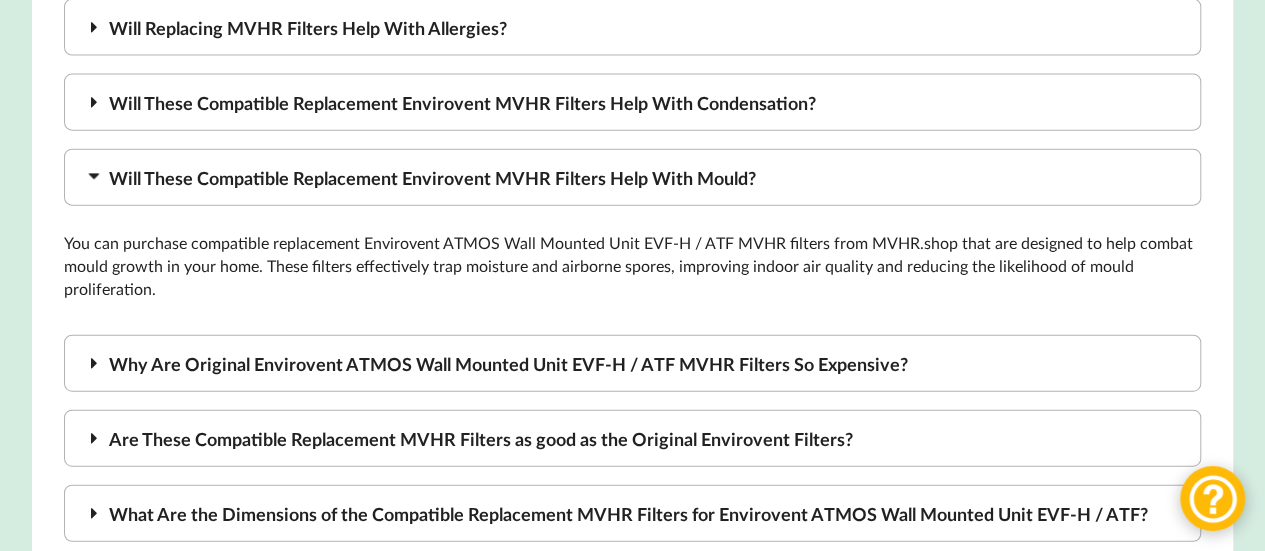 click on "Will These Compatible Replacement Envirovent MVHR Filters Help With Mould?" at bounding box center (633, 177) 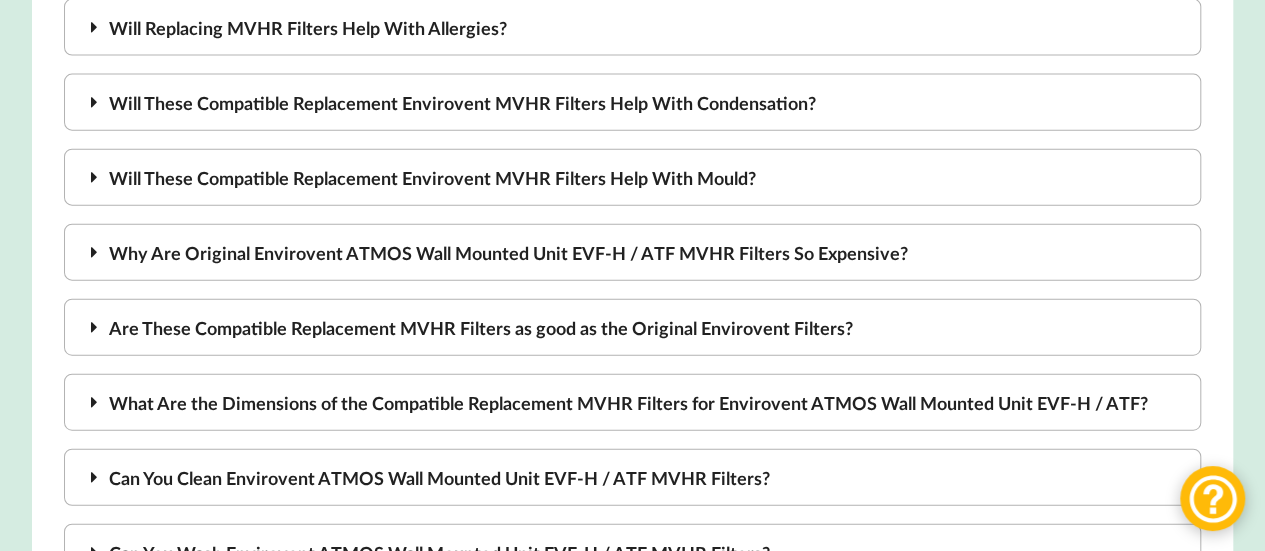 click on "Will These Compatible Replacement Envirovent MVHR Filters Help With Condensation?" at bounding box center [633, 102] 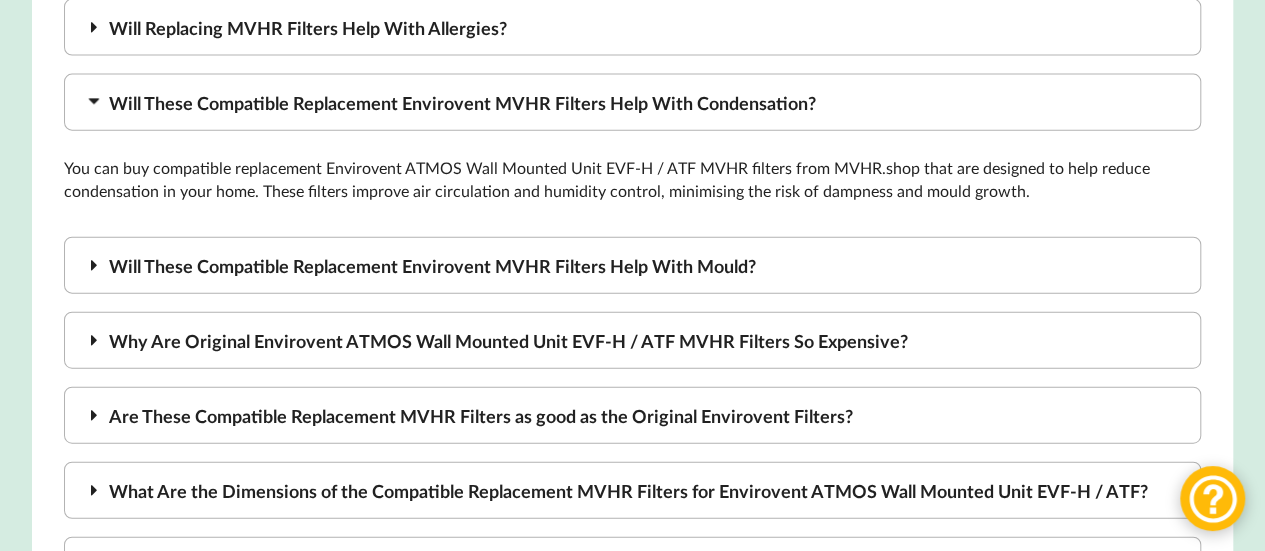 scroll, scrollTop: 2143, scrollLeft: 0, axis: vertical 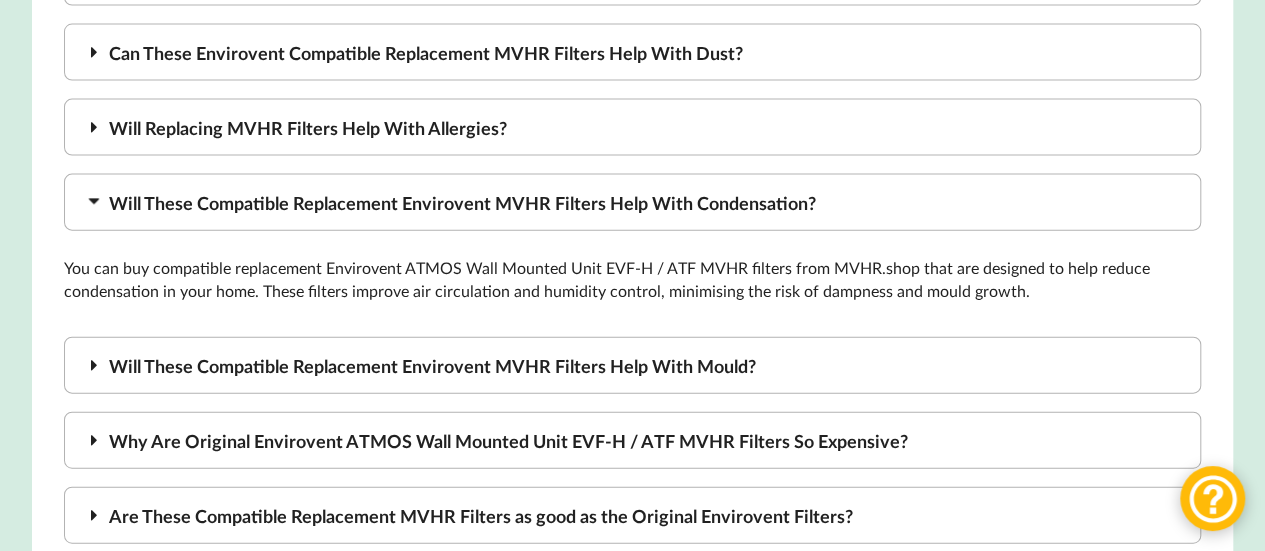 click on "Will Replacing MVHR Filters Help With Allergies?" at bounding box center [633, 127] 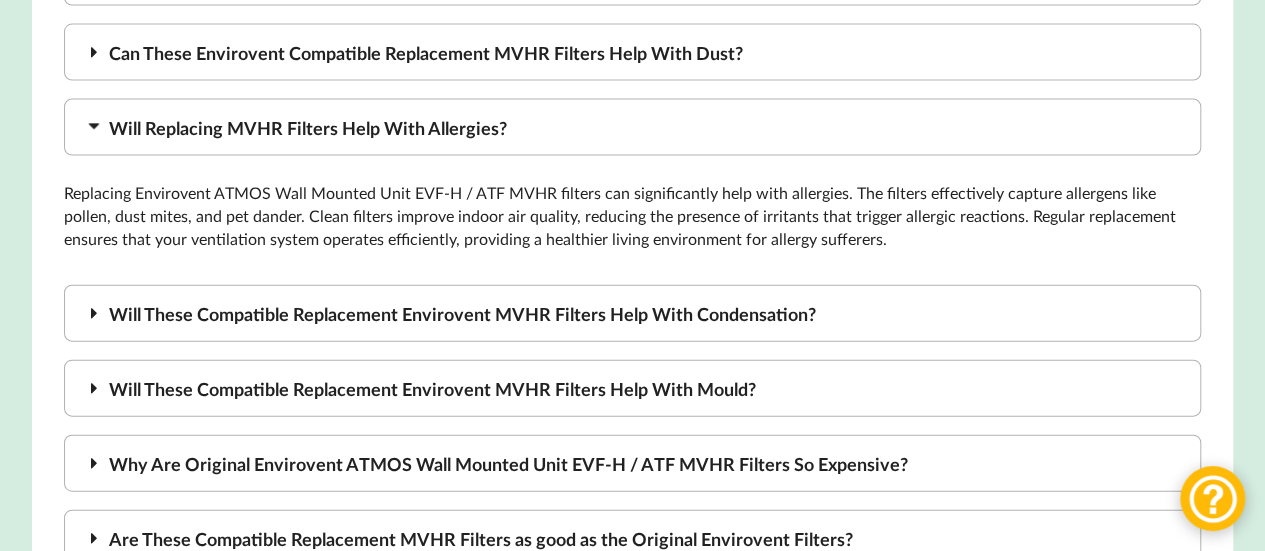 scroll, scrollTop: 1943, scrollLeft: 0, axis: vertical 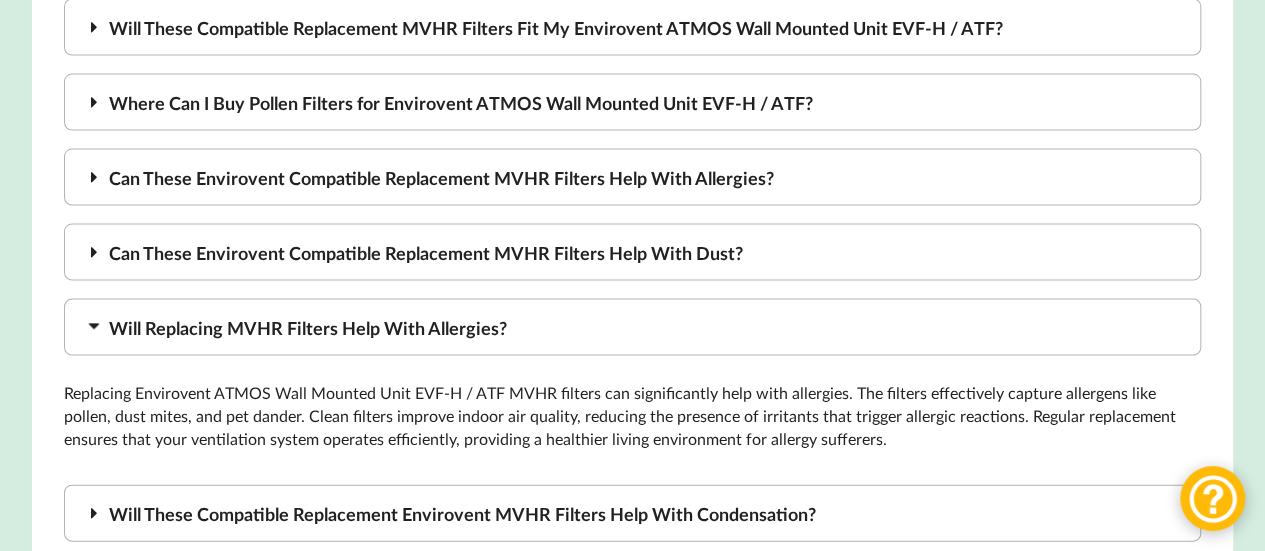 click on "Can These Envirovent Compatible Replacement MVHR Filters Help With Dust?" at bounding box center [633, 252] 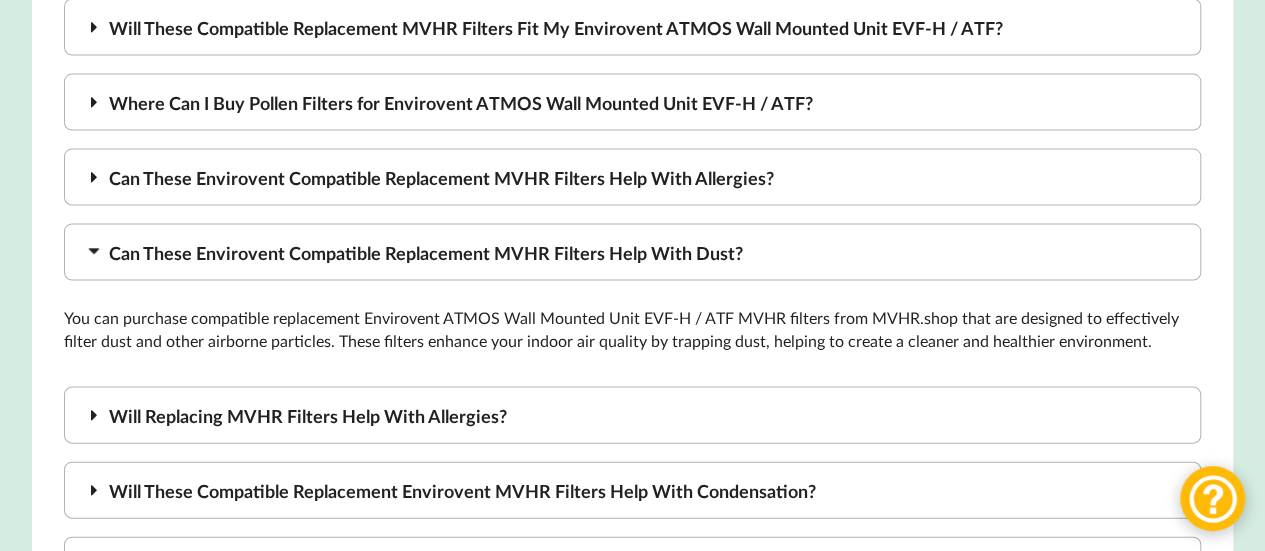 click on "Can These Envirovent Compatible Replacement MVHR Filters Help With Allergies?" at bounding box center [633, 177] 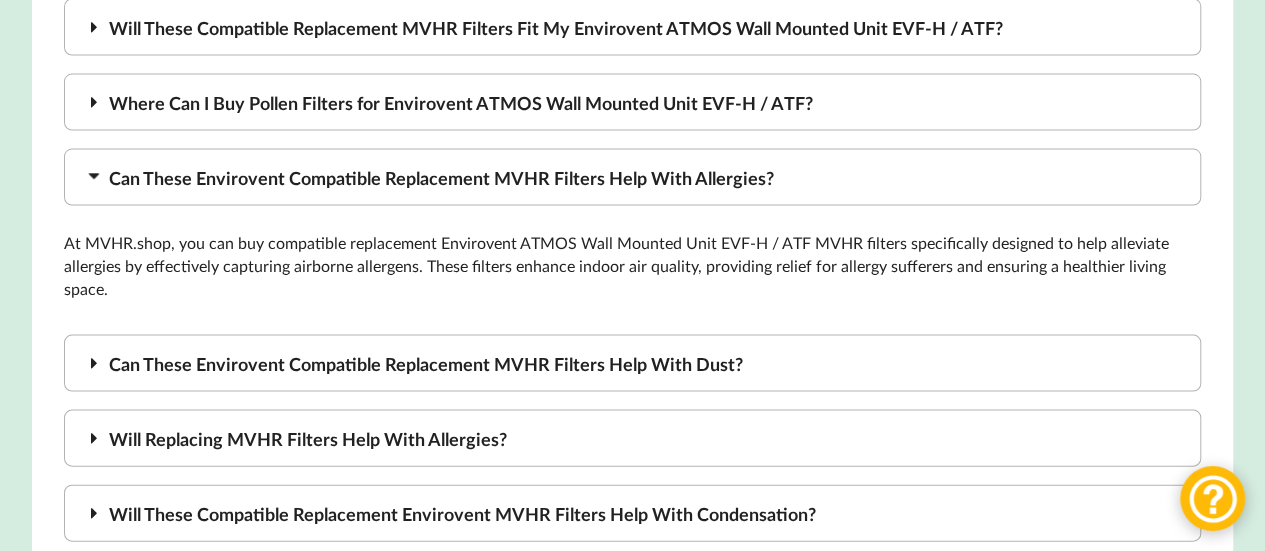click on "Where Can I Buy Pollen Filters for Envirovent ATMOS Wall Mounted Unit EVF-H / ATF?" at bounding box center [633, 102] 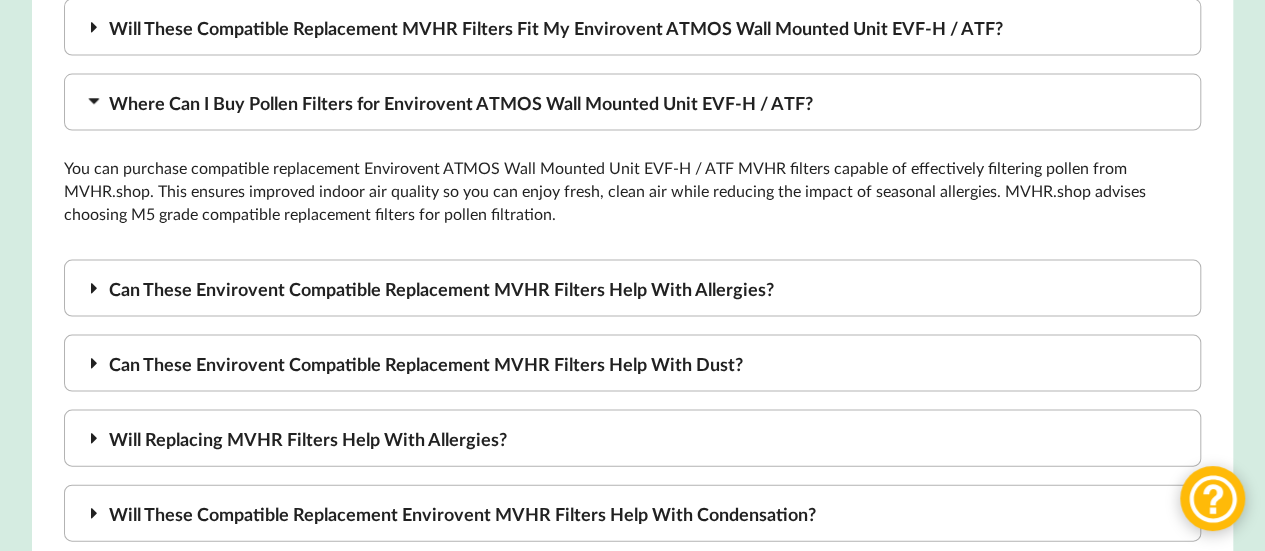 click on "You can purchase compatible replacement Envirovent ATMOS Wall Mounted Unit EVF-H / ATF MVHR filters capable of effectively
filtering pollen from MVHR.shop. This ensures improved indoor air quality so you can enjoy fresh, clean
air while reducing the impact of seasonal allergies. MVHR.shop advises choosing M5 grade compatible
replacement filters for pollen filtration." at bounding box center (633, 191) 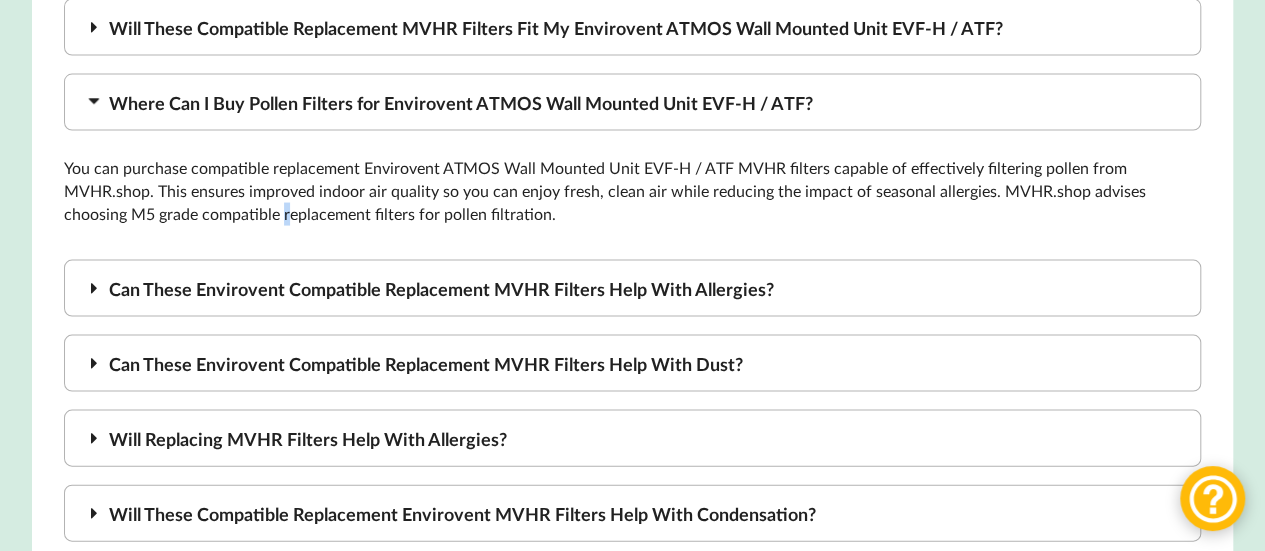 click on "You can purchase compatible replacement Envirovent ATMOS Wall Mounted Unit EVF-H / ATF MVHR filters capable of effectively
filtering pollen from MVHR.shop. This ensures improved indoor air quality so you can enjoy fresh, clean
air while reducing the impact of seasonal allergies. MVHR.shop advises choosing M5 grade compatible
replacement filters for pollen filtration." at bounding box center [633, 191] 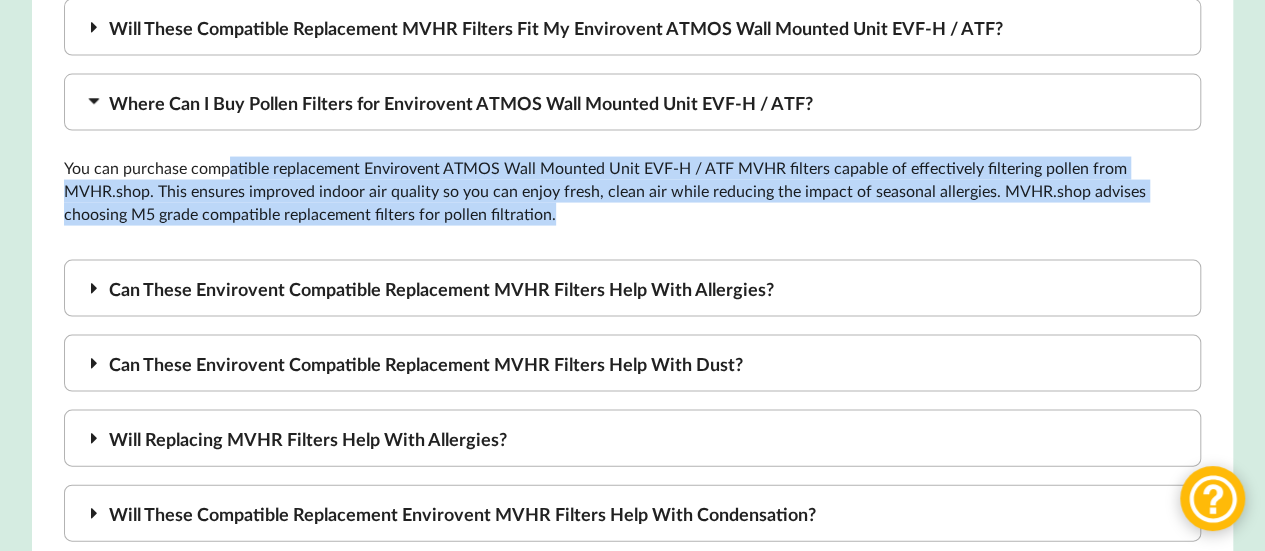click on "You can purchase compatible replacement Envirovent ATMOS Wall Mounted Unit EVF-H / ATF MVHR filters capable of effectively
filtering pollen from MVHR.shop. This ensures improved indoor air quality so you can enjoy fresh, clean
air while reducing the impact of seasonal allergies. MVHR.shop advises choosing M5 grade compatible
replacement filters for pollen filtration." at bounding box center [633, 191] 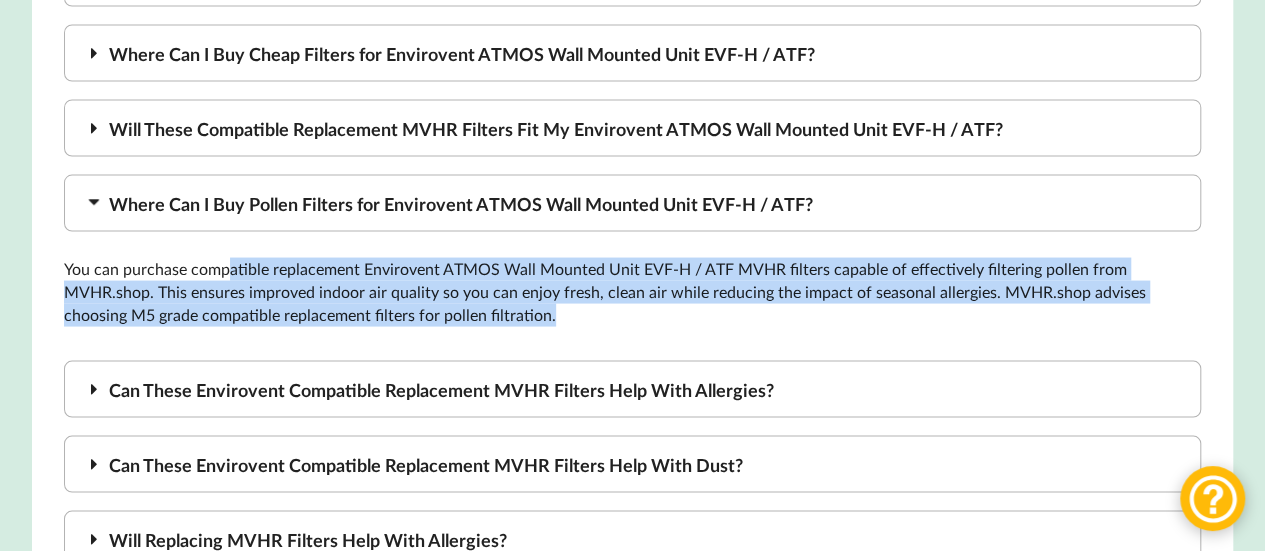 scroll, scrollTop: 1743, scrollLeft: 0, axis: vertical 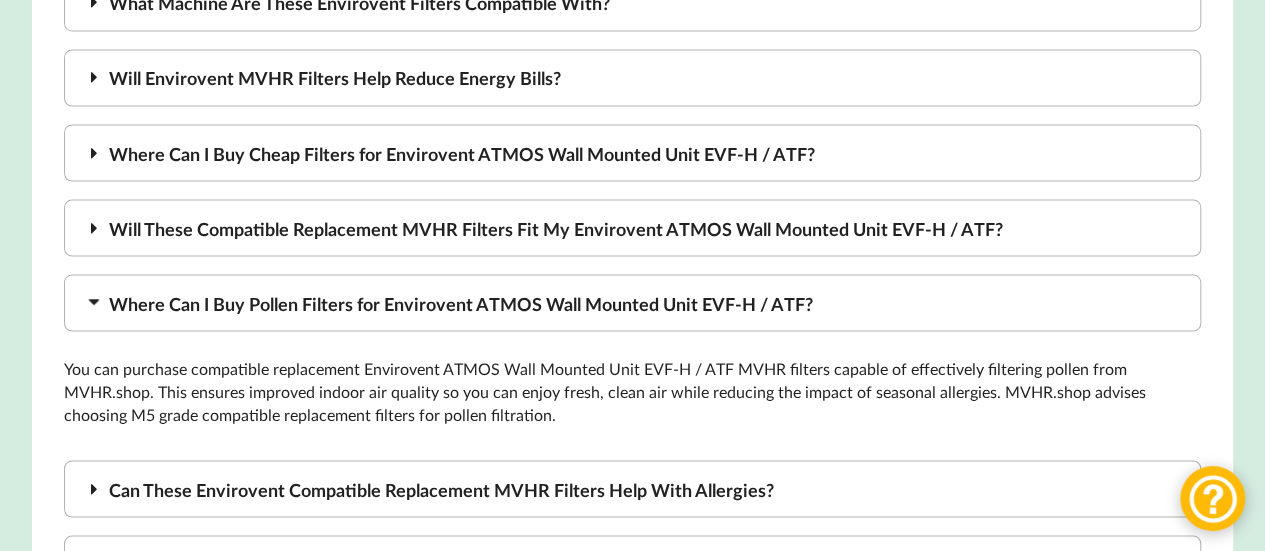 click on "Will These Compatible Replacement MVHR Filters Fit My Envirovent ATMOS Wall Mounted Unit EVF-H / ATF?" at bounding box center [633, 227] 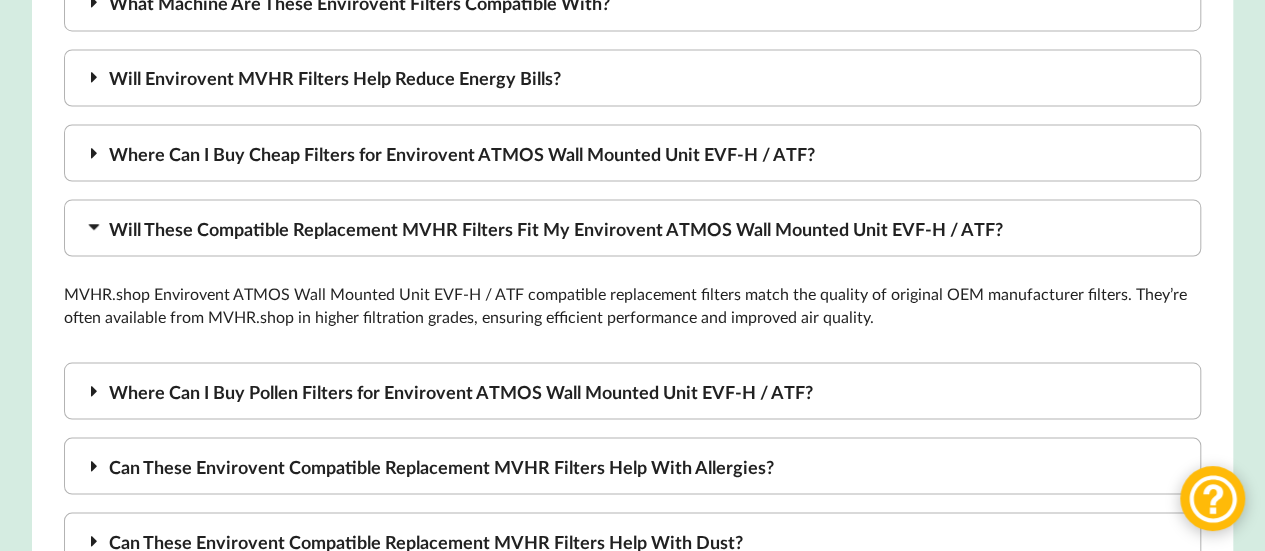 scroll, scrollTop: 1643, scrollLeft: 0, axis: vertical 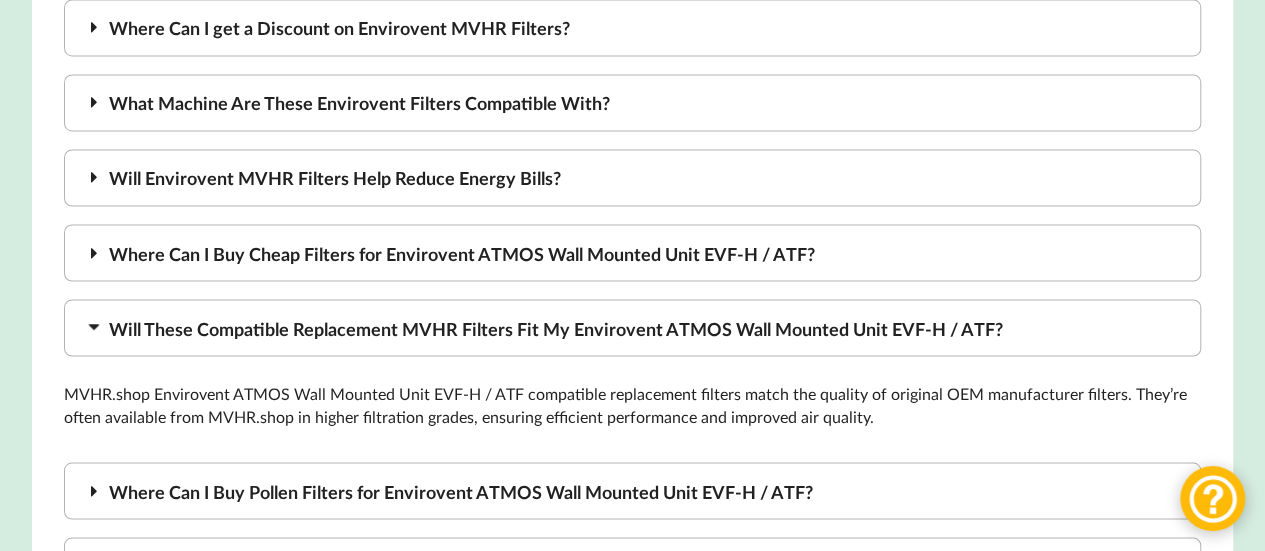 click on "Where Can I Buy Cheap Filters for Envirovent ATMOS Wall Mounted Unit EVF-H / ATF?" at bounding box center (633, 252) 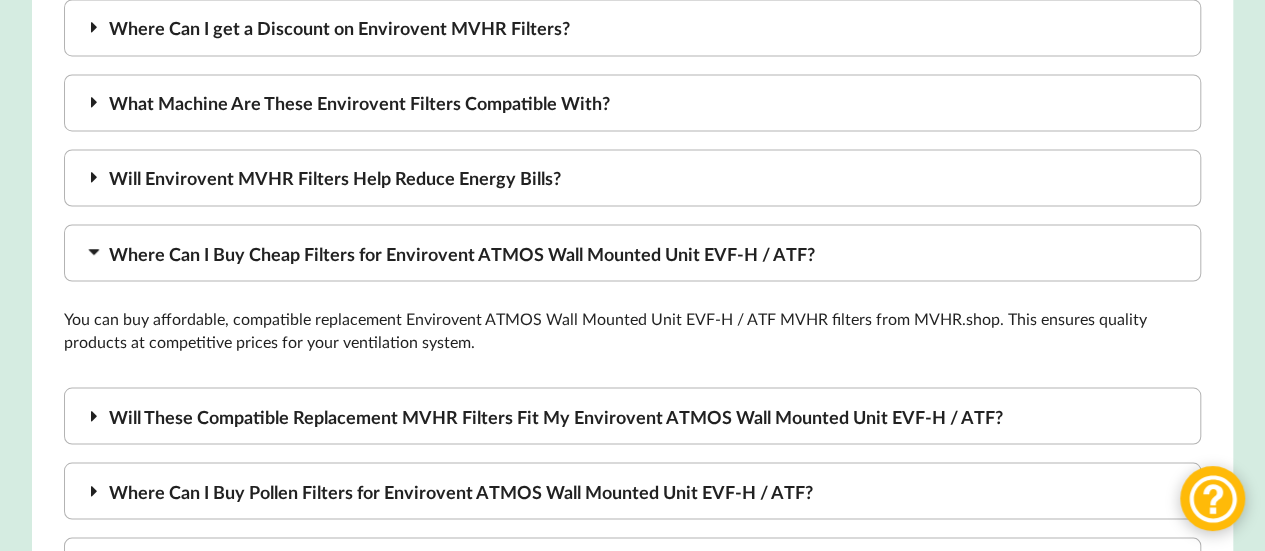 click on "Will Envirovent MVHR Filters Help Reduce Energy Bills?" at bounding box center [633, 177] 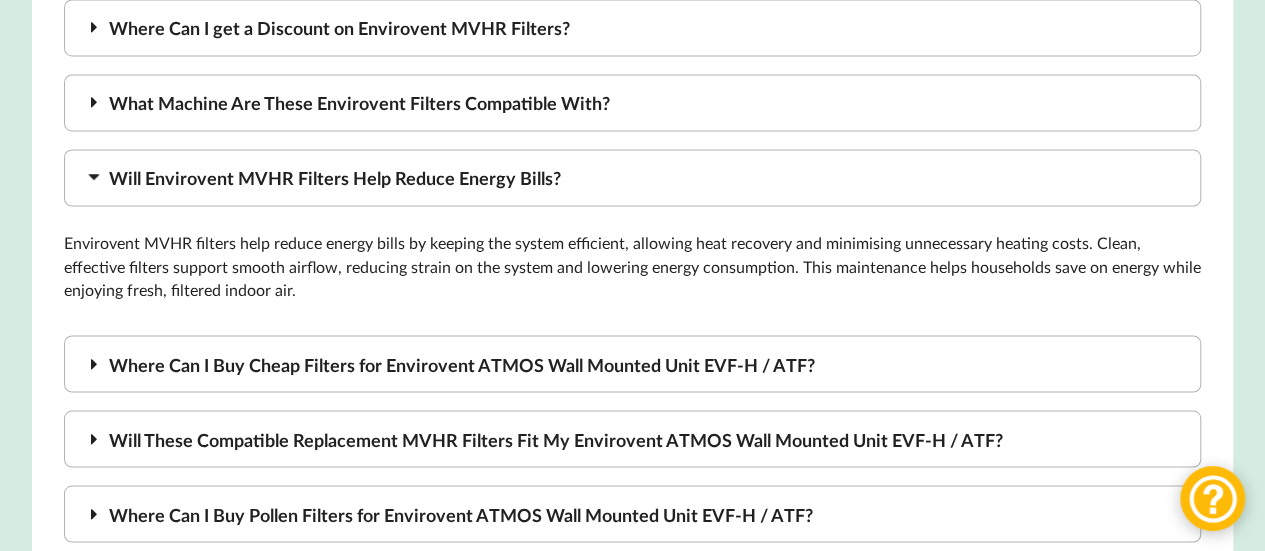 scroll, scrollTop: 1543, scrollLeft: 0, axis: vertical 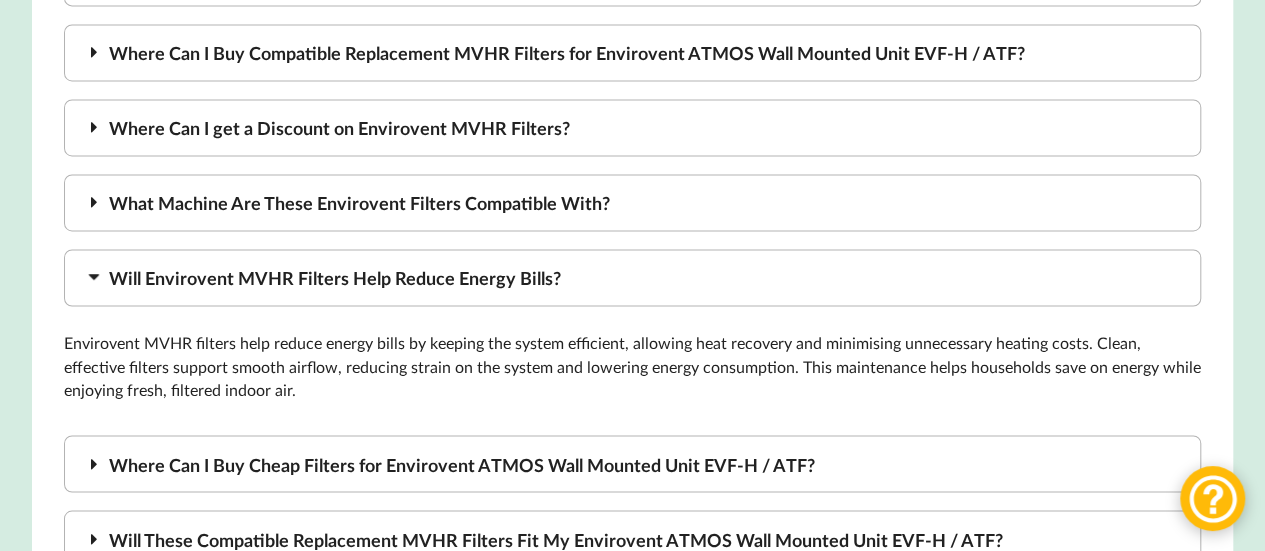 click on "What is Envirovent?
Envirovent, established in [YEAR], is a leading provider of ventilation solutions dedicated to improving indoor air quality across Britain. Headquarterd in [CITY], [STATE], Envirovent has become a trusted name in the industry, offering a wide range of products. Their commitment to sustainability has earned them a strong reputation for delivering effective ventilation solutions.
What is ATMOS Wall Mounted Unit EVF-H / ATF?
How Often Should I Replace Envirovent ATMOS Wall Mounted Unit EVF-H / ATF MVHR Filters?
What Grade Filters Are Available for Envirovent ATMOS Wall Mounted Unit EVF-H / ATF?" at bounding box center [633, 633] 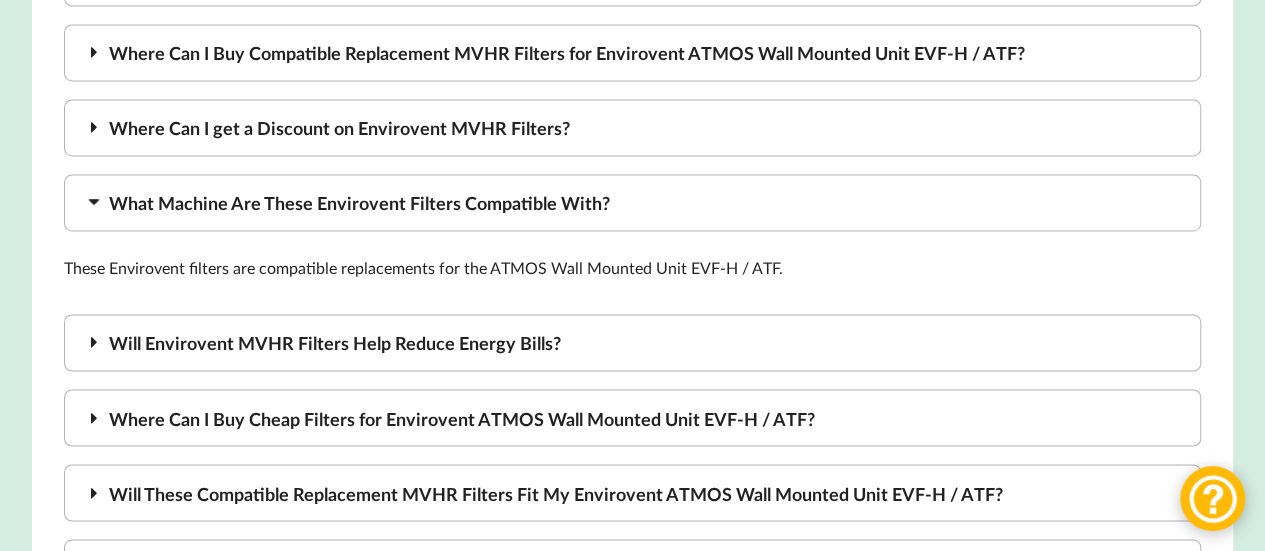 click on "What is Envirovent?
Envirovent, established in [YEAR], is a leading provider of ventilation solutions dedicated to improving indoor air quality across Britain. Headquarterd in [CITY], [STATE], Envirovent has become a trusted name in the industry, offering a wide range of products. Their commitment to sustainability has earned them a strong reputation for delivering effective ventilation solutions.
What is ATMOS Wall Mounted Unit EVF-H / ATF?
How Often Should I Replace Envirovent ATMOS Wall Mounted Unit EVF-H / ATF MVHR Filters?
What Grade Filters Are Available for Envirovent ATMOS Wall Mounted Unit EVF-H / ATF?" at bounding box center (633, 610) 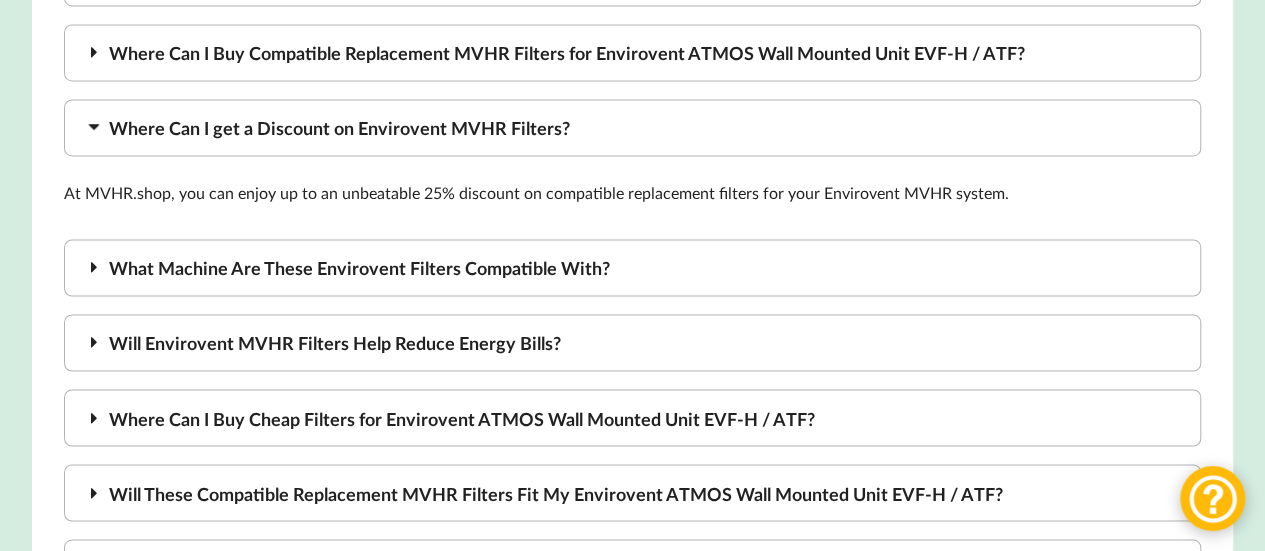 click on "Where Can I Buy Compatible Replacement MVHR Filters for Envirovent ATMOS Wall Mounted Unit EVF-H / ATF?" at bounding box center (633, 52) 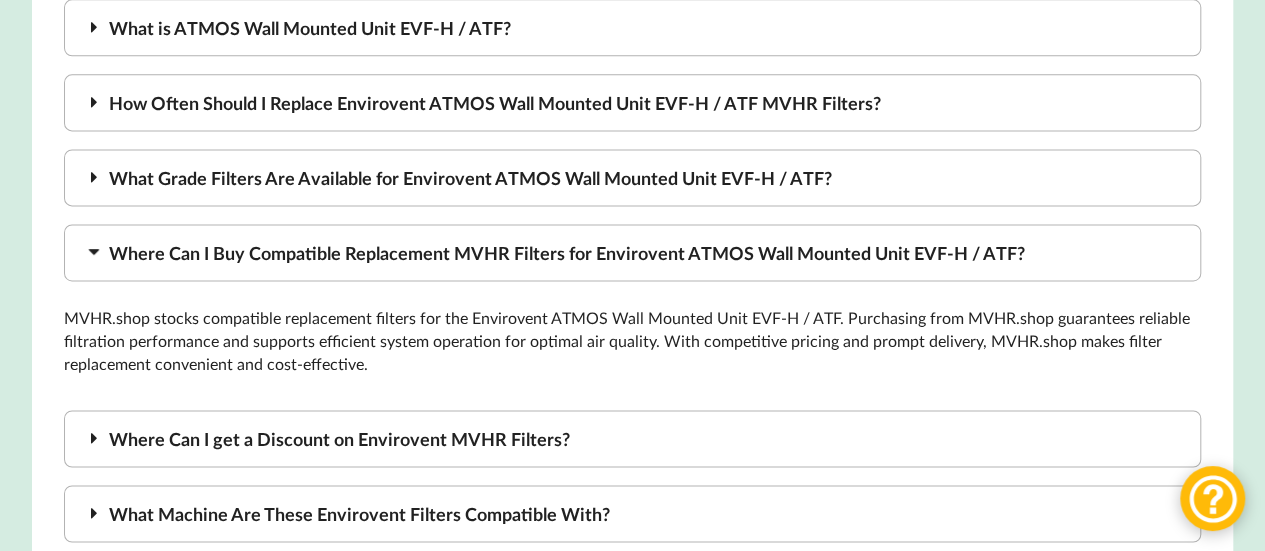 scroll, scrollTop: 1243, scrollLeft: 0, axis: vertical 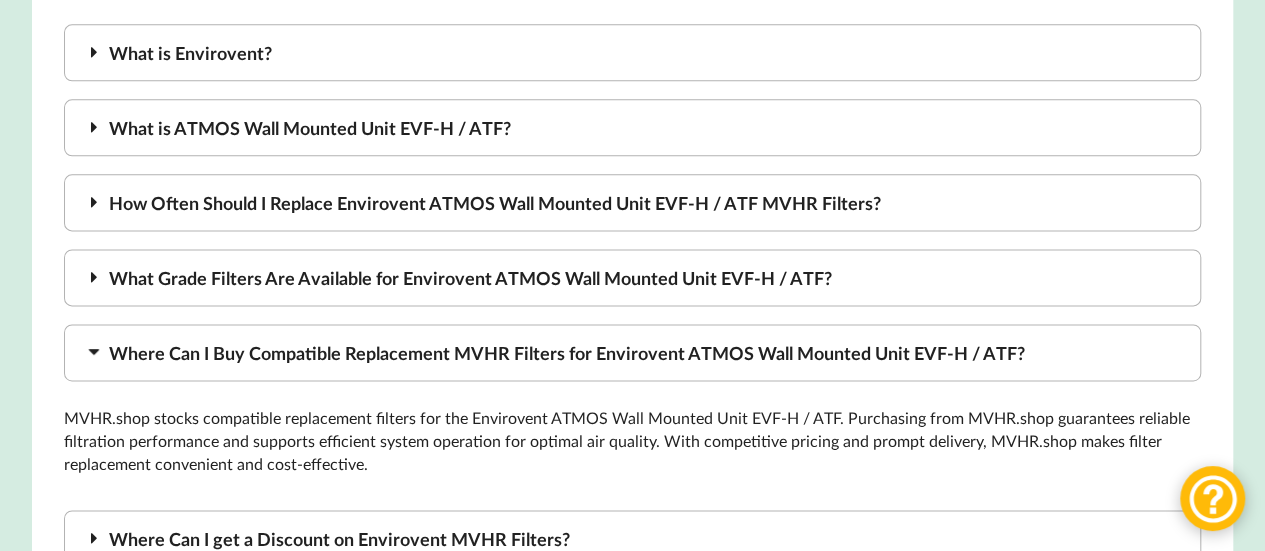 click on "How Often Should I Replace Envirovent ATMOS Wall Mounted Unit EVF-H / ATF MVHR Filters?" at bounding box center [633, 202] 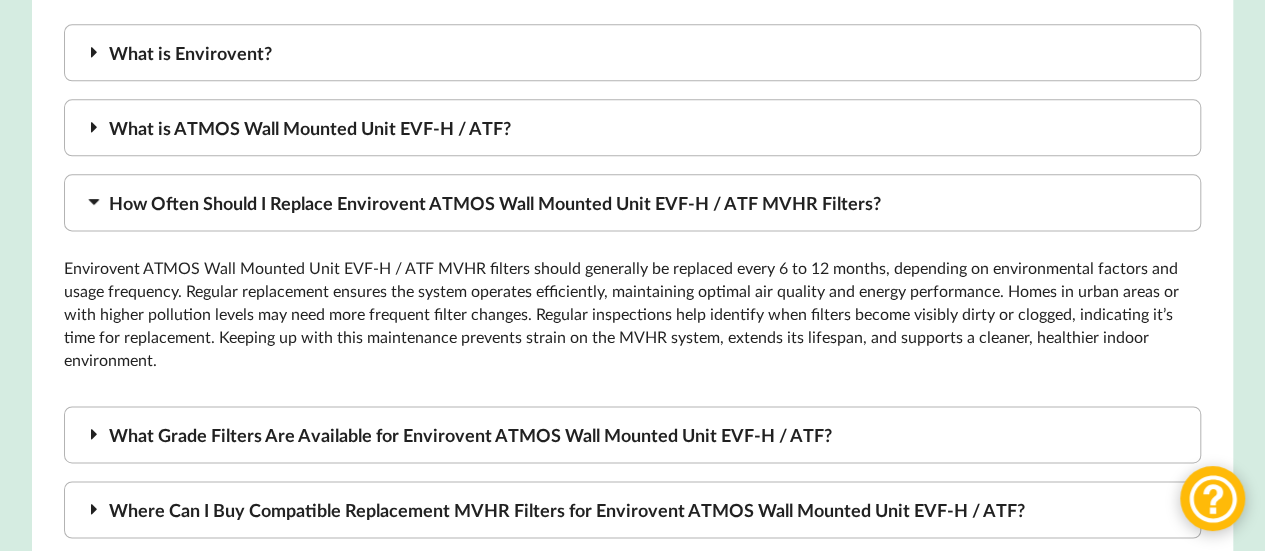 click on "What is ATMOS Wall Mounted Unit EVF-H / ATF?" at bounding box center [633, 127] 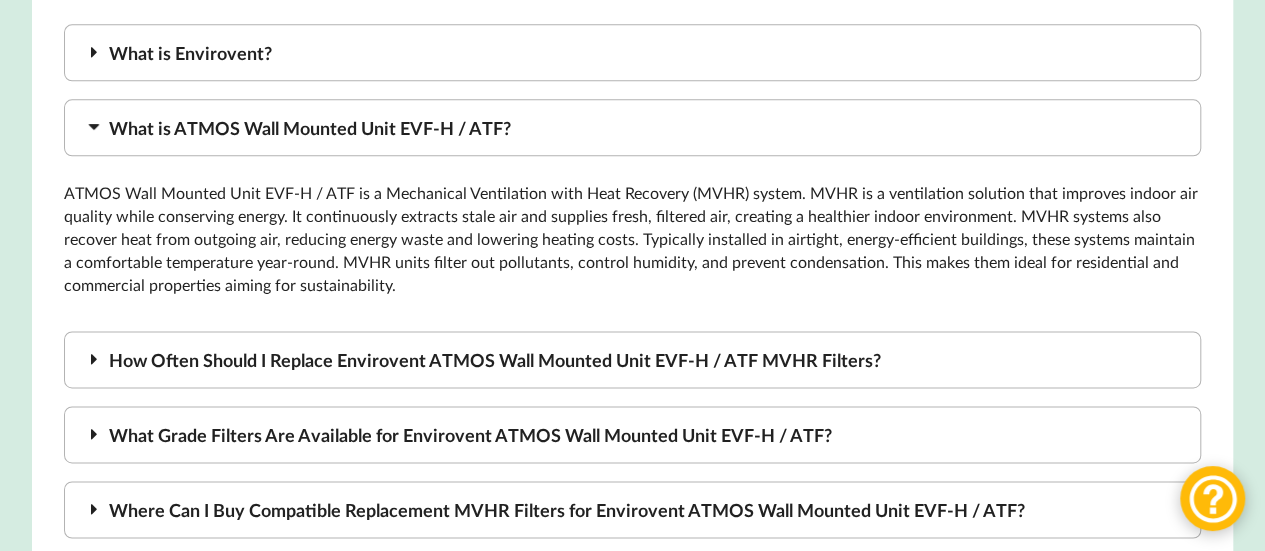 click on "What is Envirovent?" at bounding box center [633, 52] 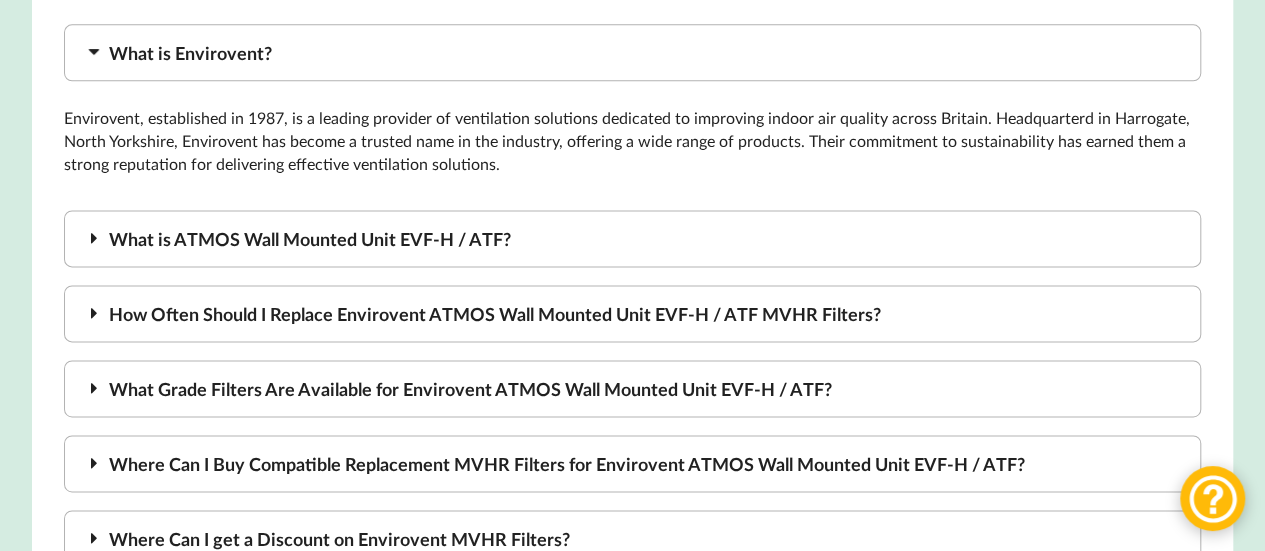 click on "Envirovent, established in 1987, is a leading provider of ventilation solutions dedicated to improving indoor air quality across Britain. Headquarterd in Harrogate, North Yorkshire, Envirovent has become a trusted name in the industry, offering a wide range of products. Their commitment to sustainability has earned them a strong reputation for delivering effective ventilation solutions." at bounding box center (633, 141) 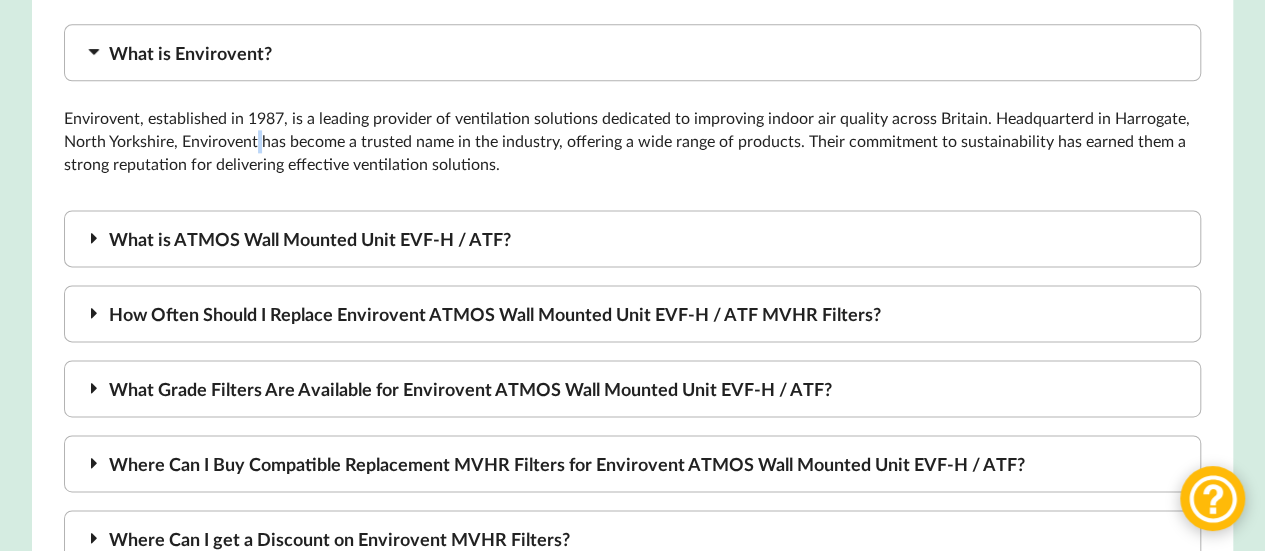 click on "Envirovent, established in 1987, is a leading provider of ventilation solutions dedicated to improving indoor air quality across Britain. Headquarterd in Harrogate, North Yorkshire, Envirovent has become a trusted name in the industry, offering a wide range of products. Their commitment to sustainability has earned them a strong reputation for delivering effective ventilation solutions." at bounding box center (633, 141) 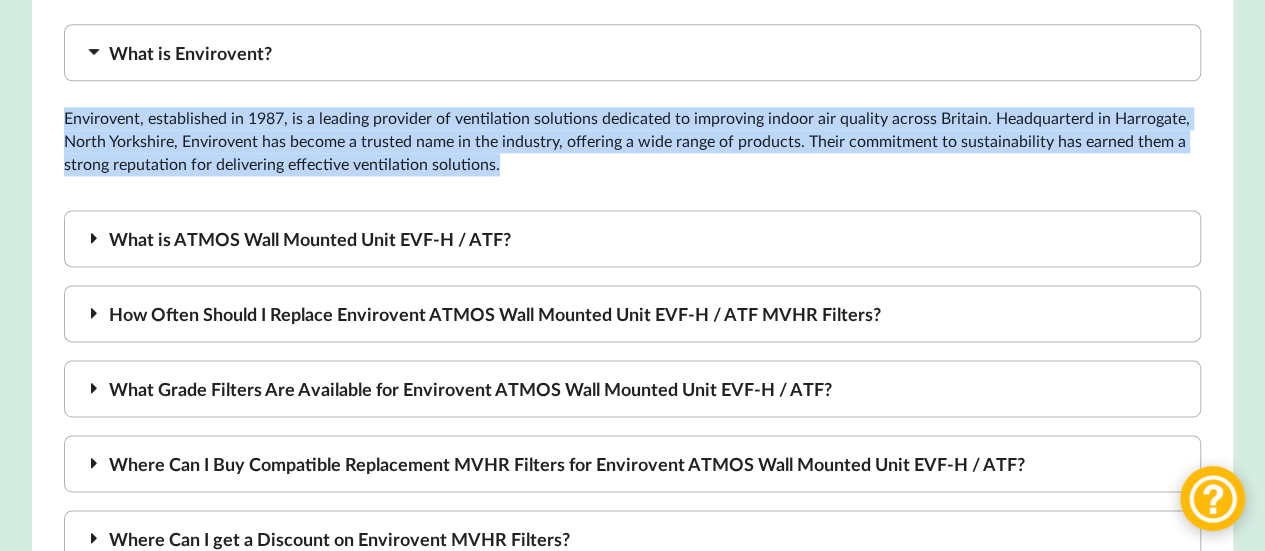 click on "Envirovent, established in 1987, is a leading provider of ventilation solutions dedicated to improving indoor air quality across Britain. Headquarterd in Harrogate, North Yorkshire, Envirovent has become a trusted name in the industry, offering a wide range of products. Their commitment to sustainability has earned them a strong reputation for delivering effective ventilation solutions." at bounding box center (633, 141) 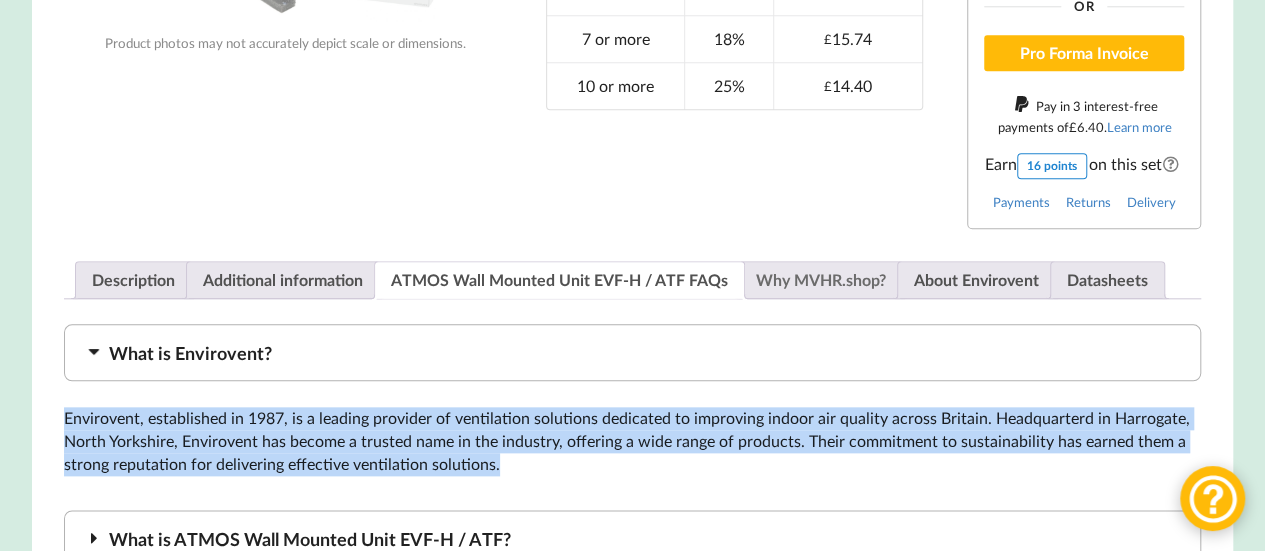 click on "Why MVHR.shop?" at bounding box center (821, 280) 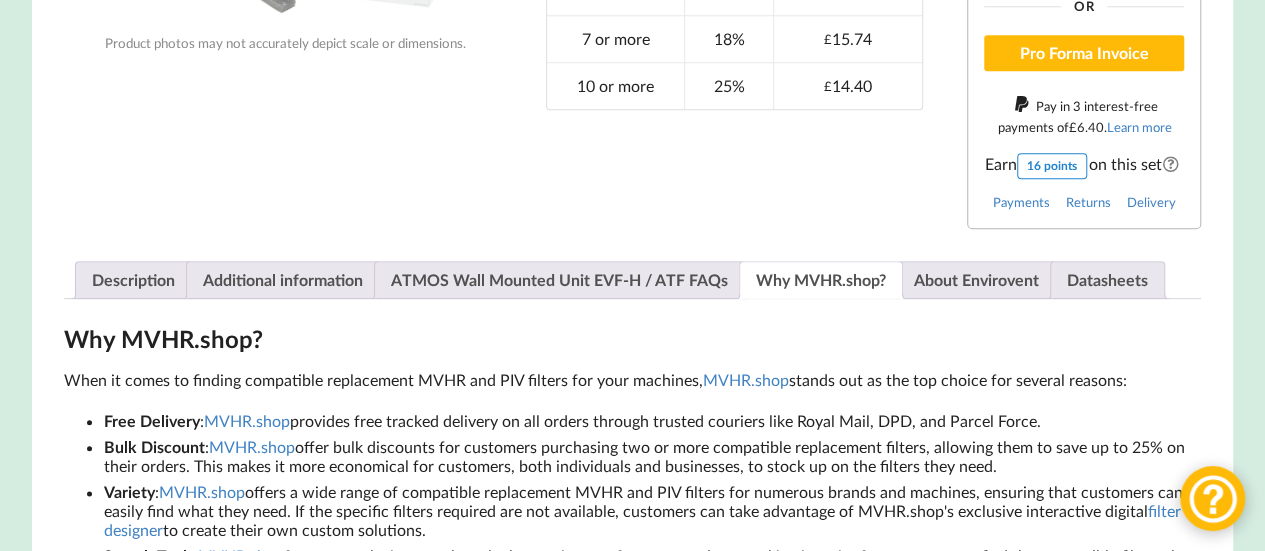 click on "When it comes to finding compatible replacement MVHR and PIV filters for your machines,  MVHR.shop  stands out as the top choice for several reasons:" at bounding box center [633, 380] 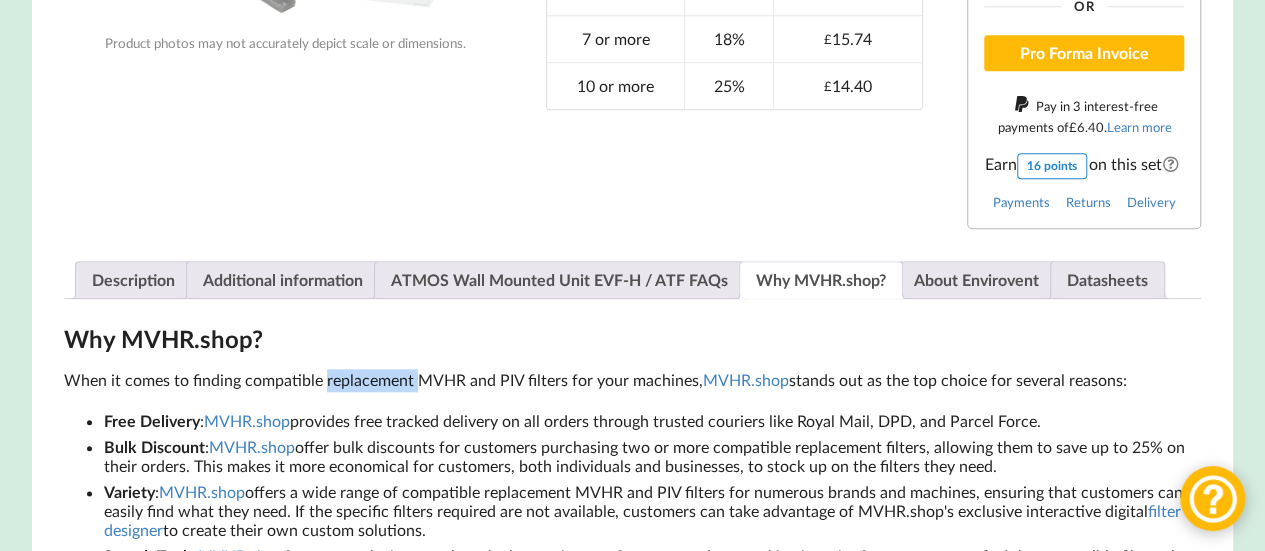 click on "When it comes to finding compatible replacement MVHR and PIV filters for your machines,  MVHR.shop  stands out as the top choice for several reasons:" at bounding box center (633, 380) 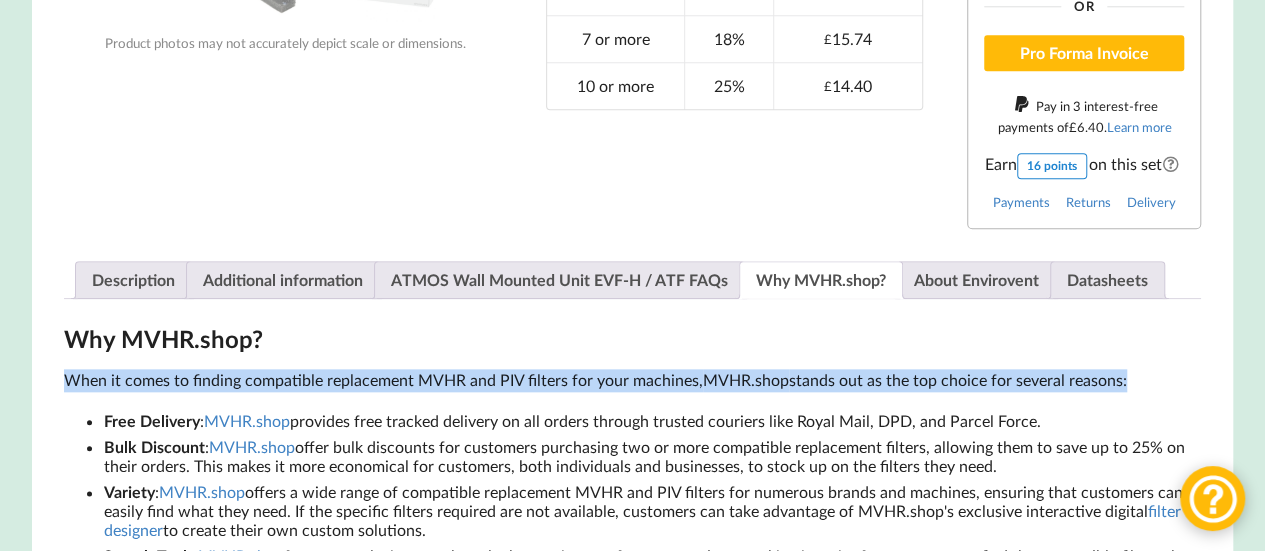 click on "When it comes to finding compatible replacement MVHR and PIV filters for your machines,  MVHR.shop  stands out as the top choice for several reasons:" at bounding box center [633, 380] 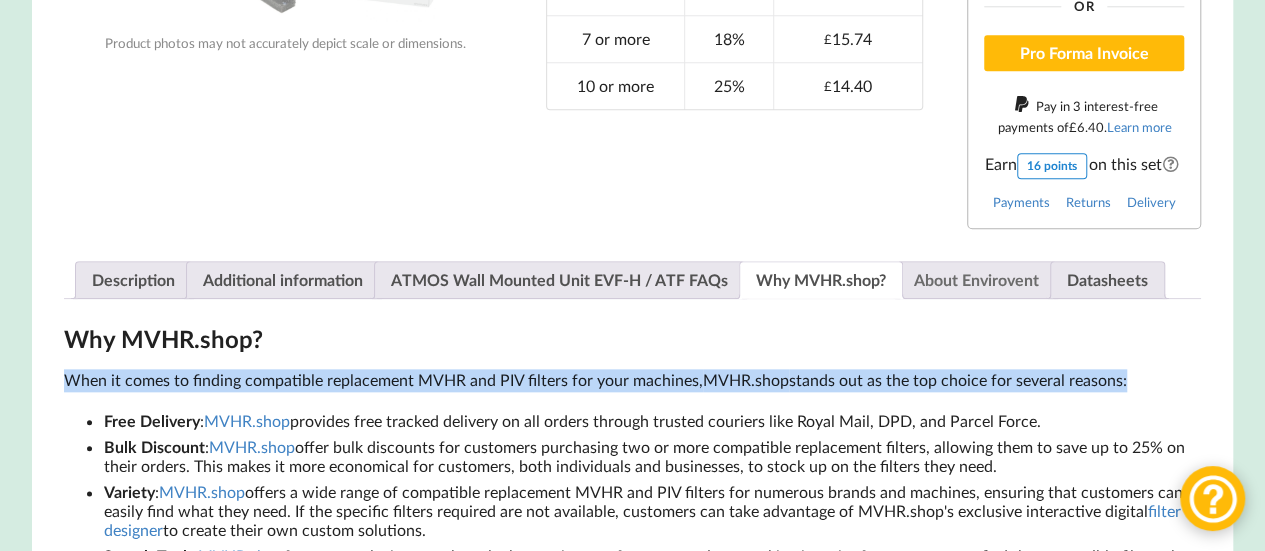 click on "About Envirovent" at bounding box center [976, 280] 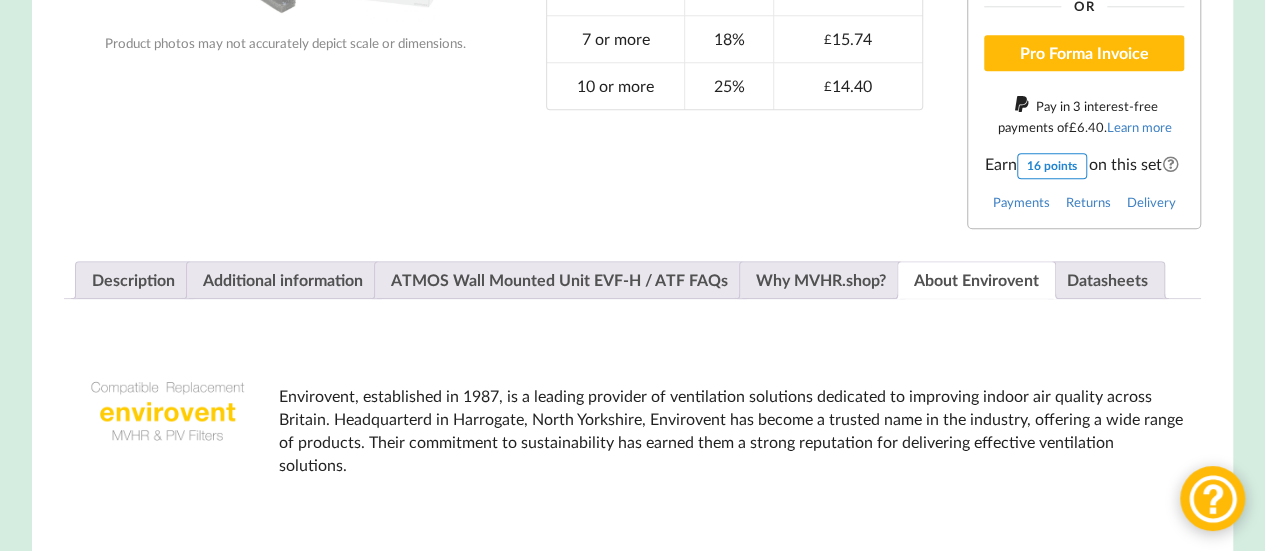 scroll, scrollTop: 1143, scrollLeft: 0, axis: vertical 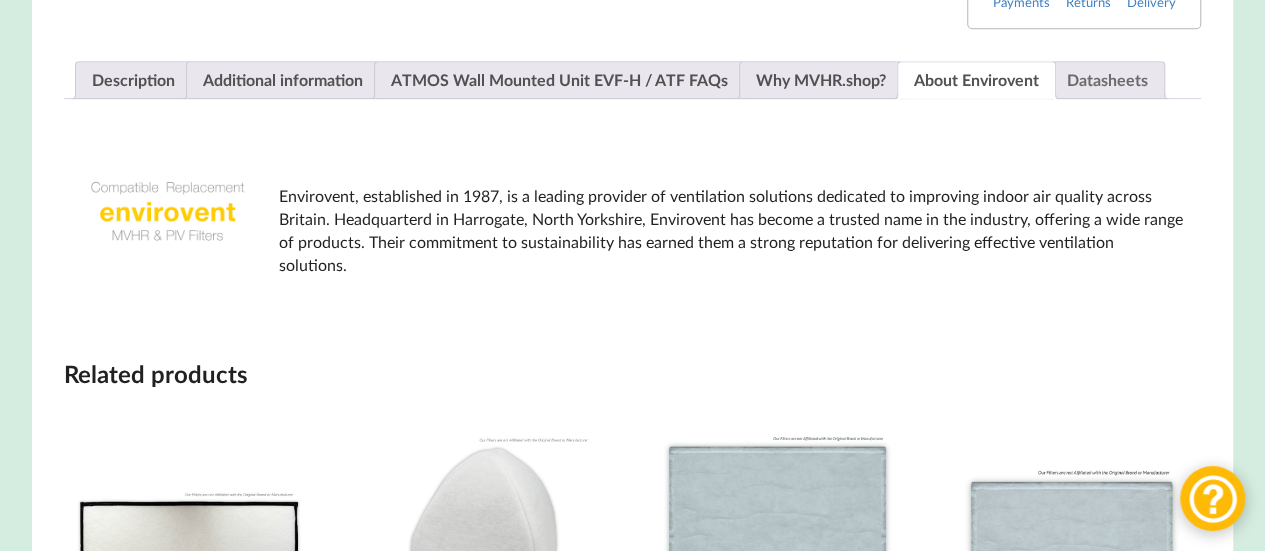 click on "Datasheets" at bounding box center (1107, 80) 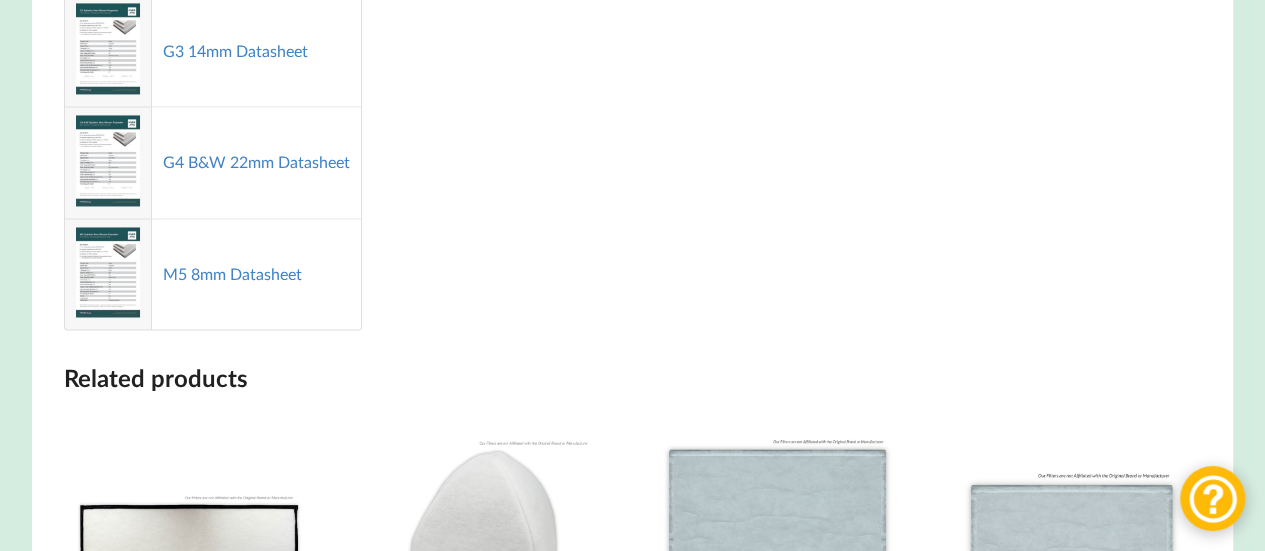 scroll, scrollTop: 1643, scrollLeft: 0, axis: vertical 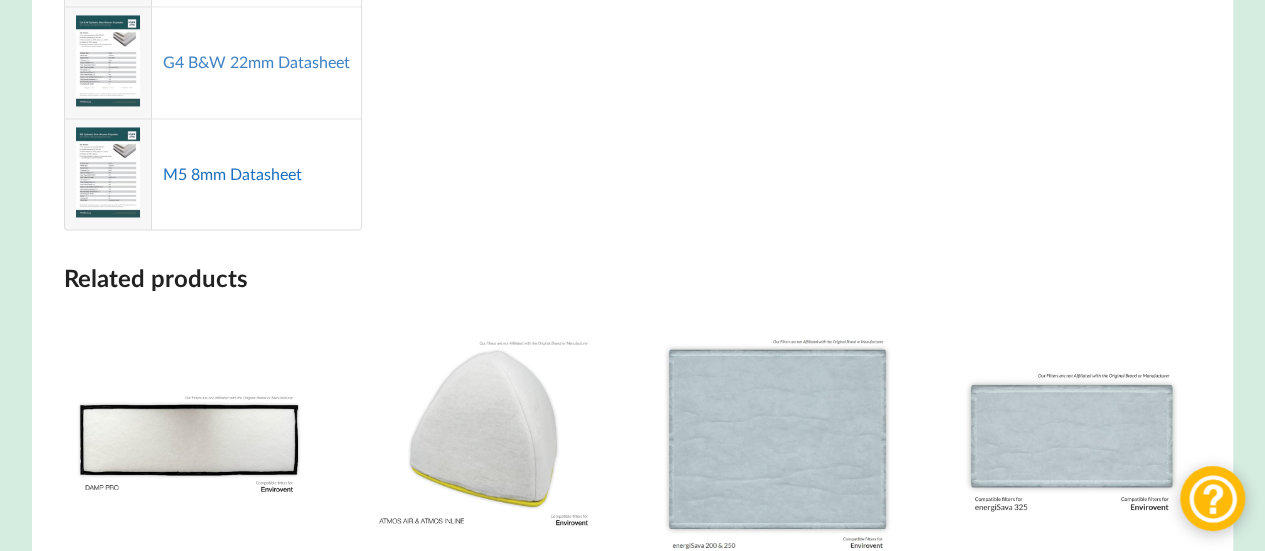click on "M5 8mm Datasheet" at bounding box center (232, 173) 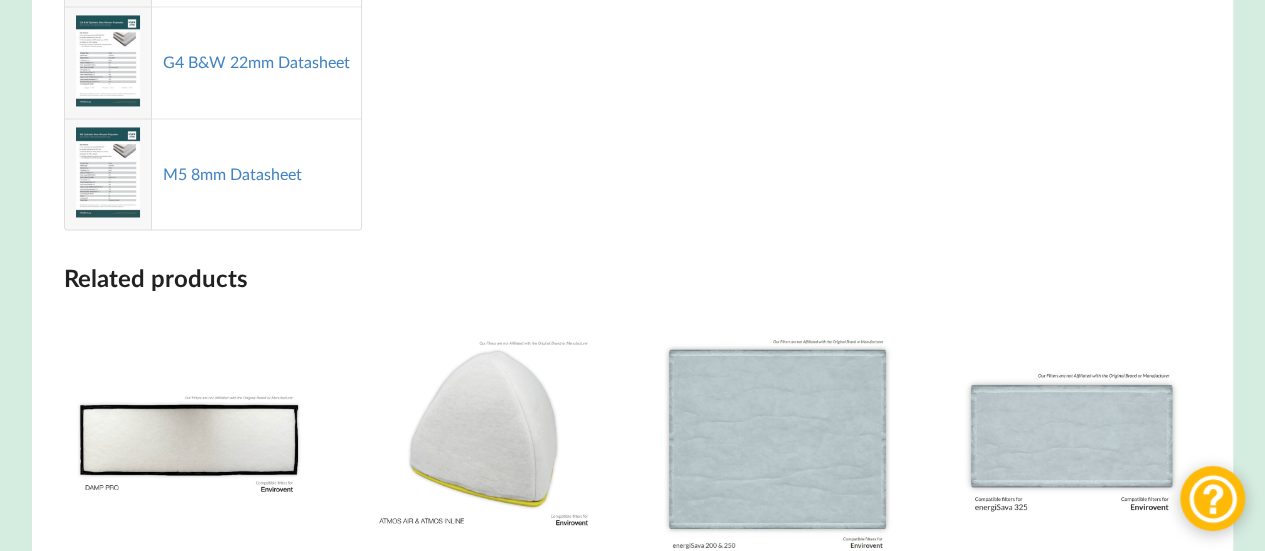scroll, scrollTop: 1043, scrollLeft: 0, axis: vertical 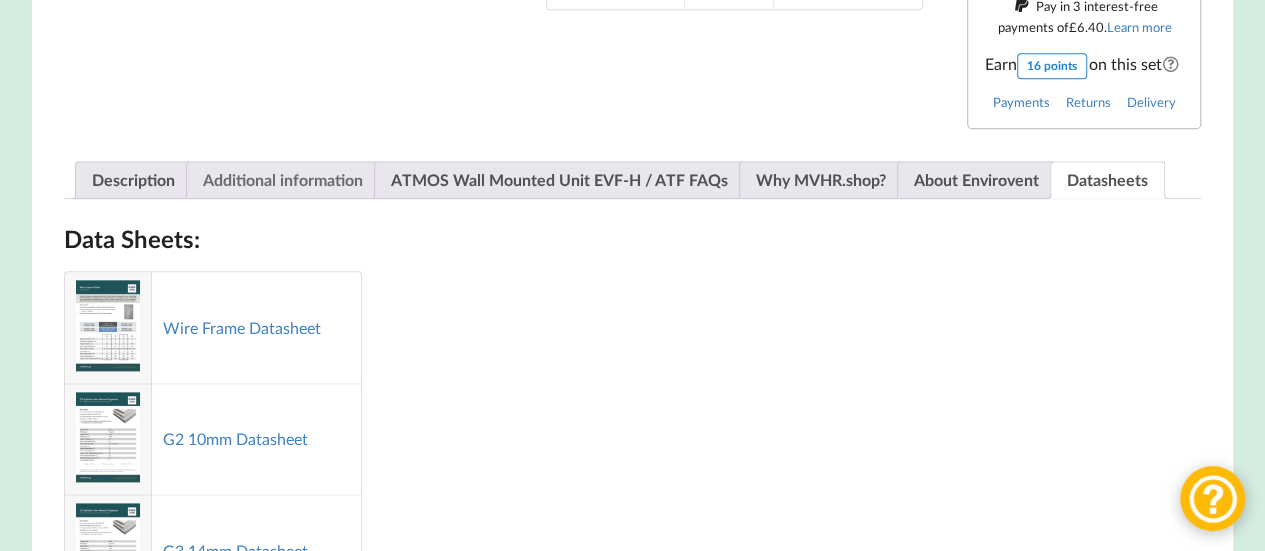 click on "Additional information" at bounding box center (283, 180) 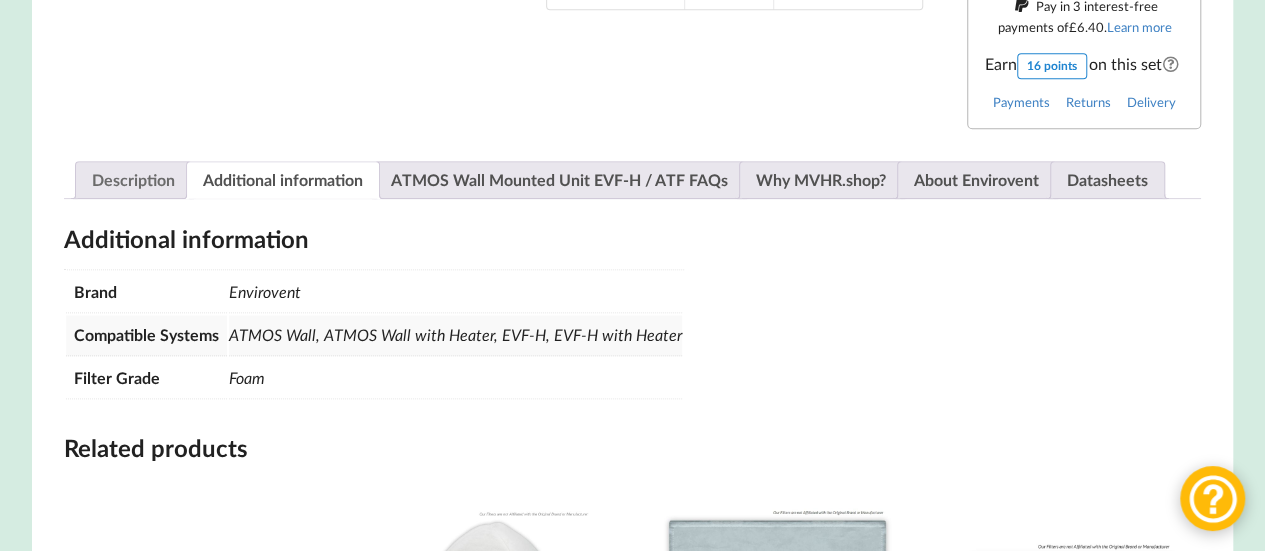 click on "Description" at bounding box center (133, 180) 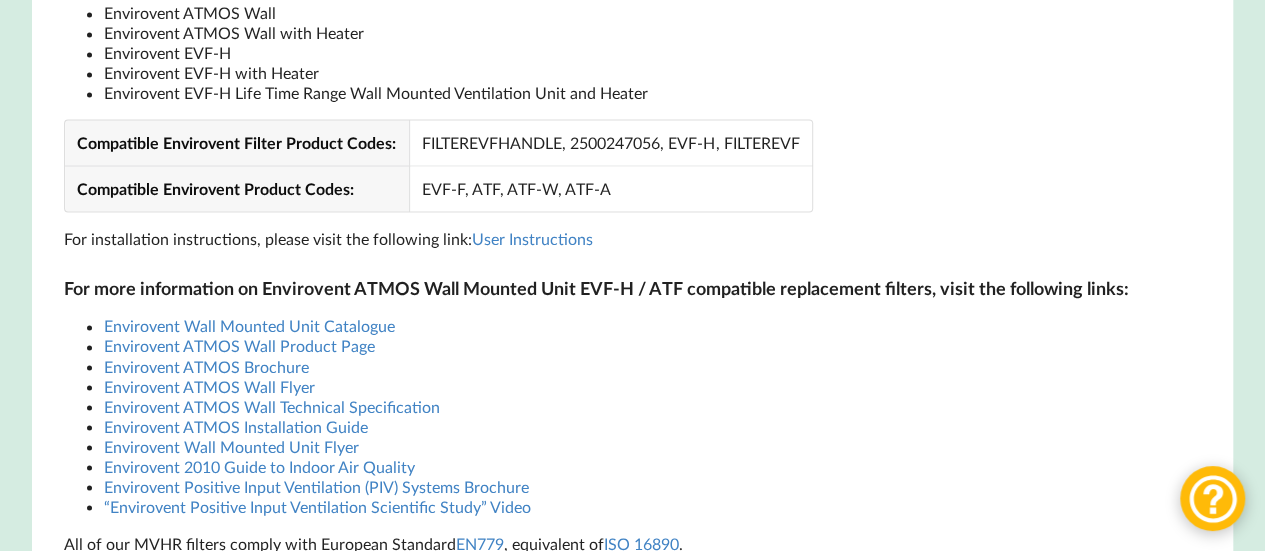 scroll, scrollTop: 1643, scrollLeft: 0, axis: vertical 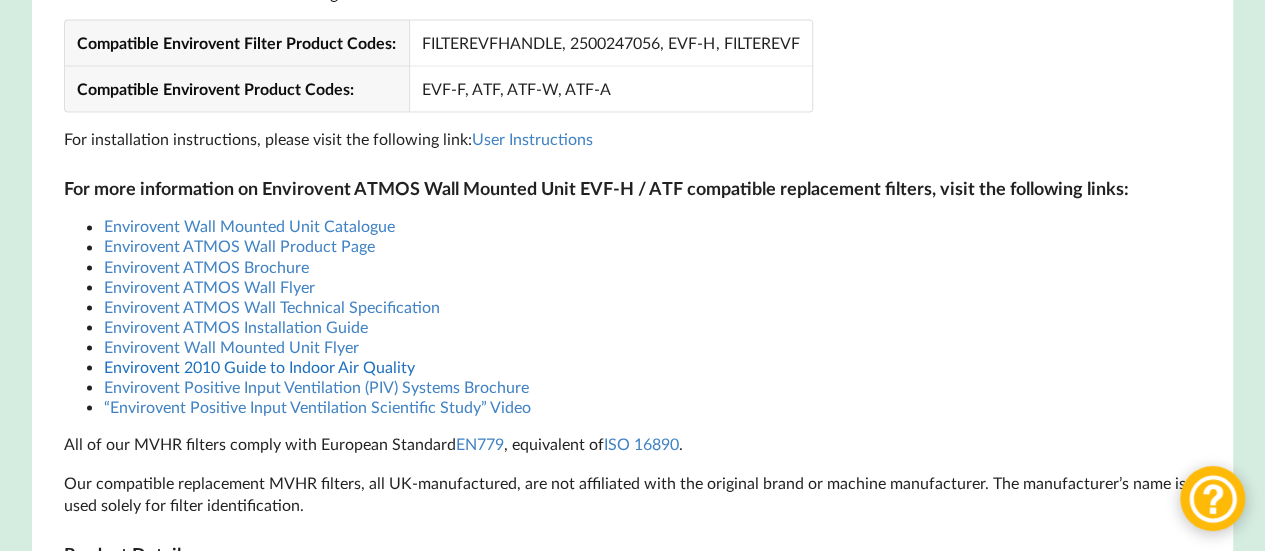click on "Envirovent 2010 Guide to Indoor Air Quality" at bounding box center [259, 365] 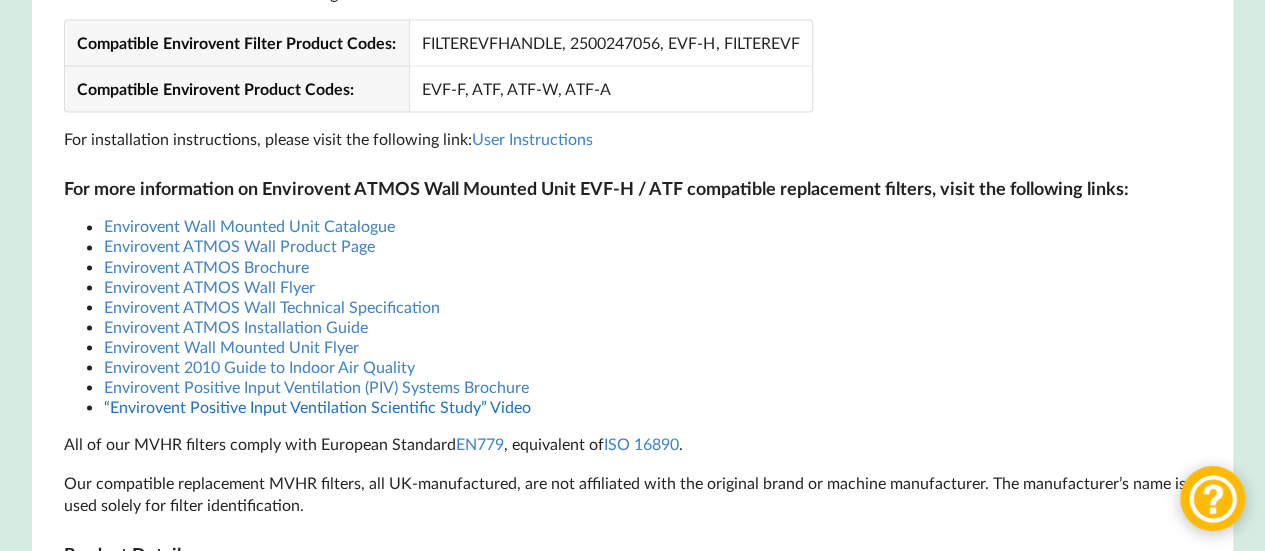 click on "“Envirovent Positive Input Ventilation Scientific Study” Video" at bounding box center (317, 405) 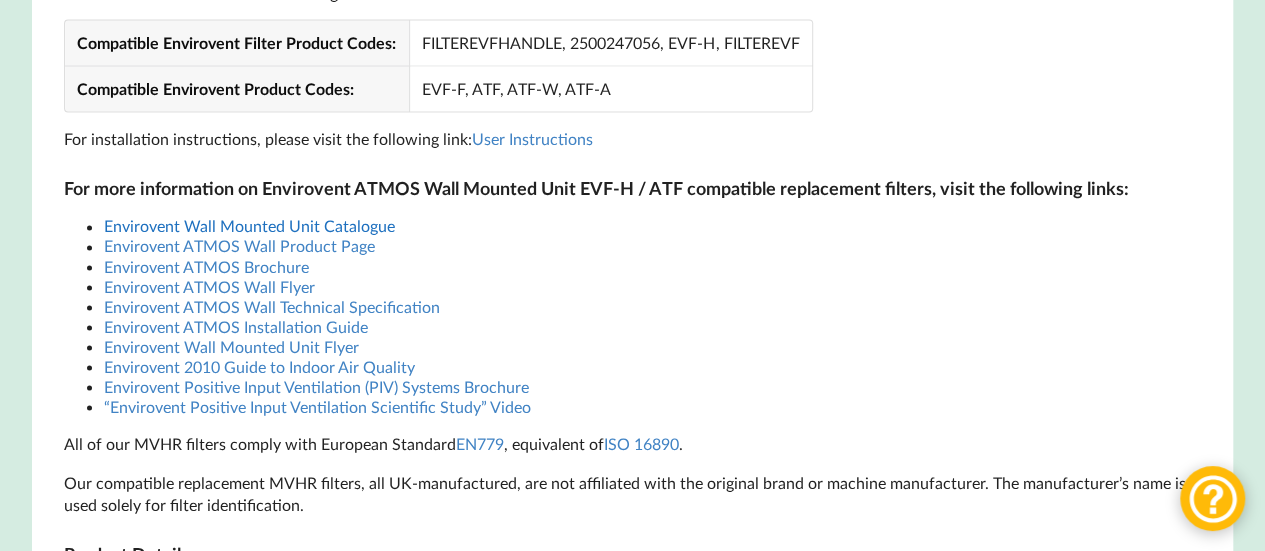click on "Envirovent Wall Mounted Unit Catalogue" at bounding box center [249, 225] 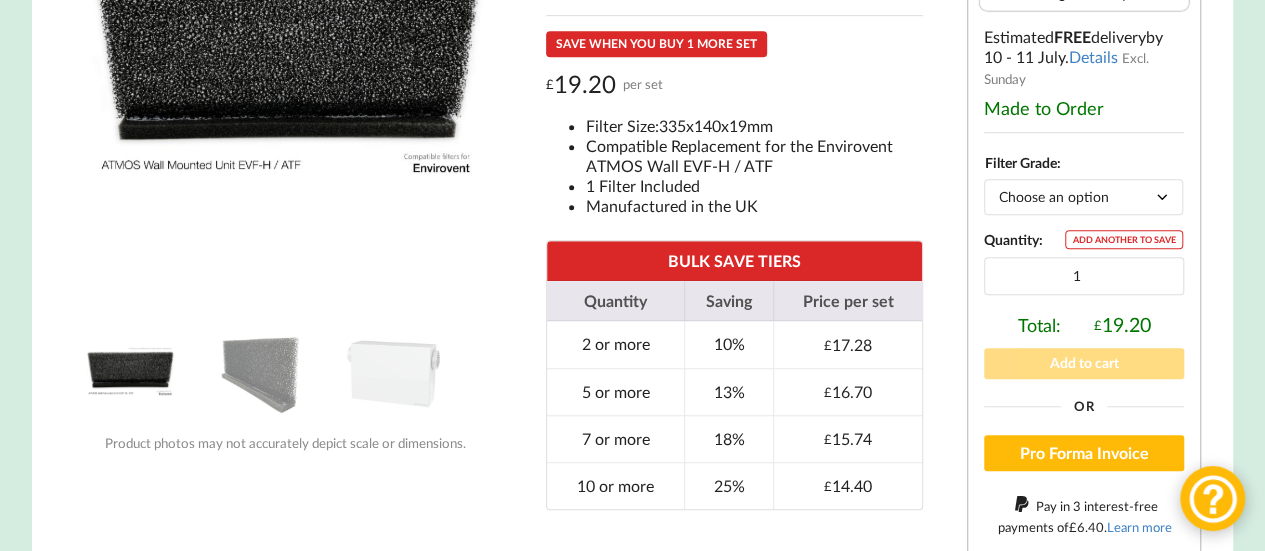 scroll, scrollTop: 0, scrollLeft: 0, axis: both 